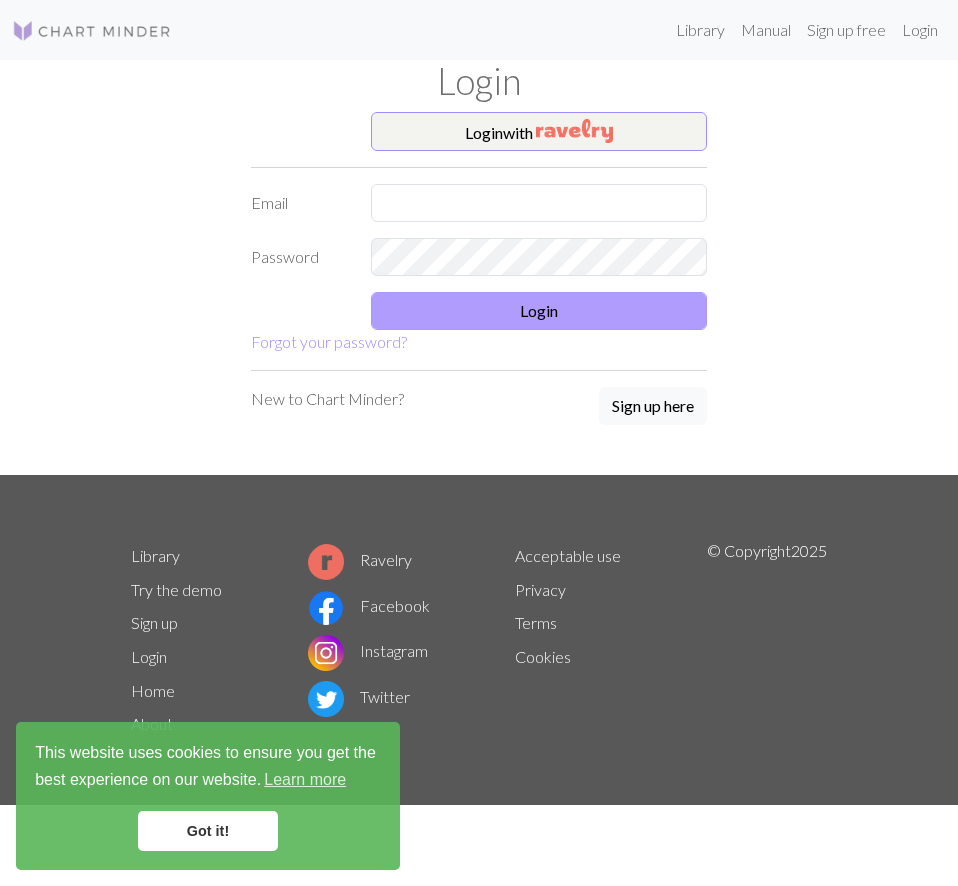 scroll, scrollTop: 0, scrollLeft: 0, axis: both 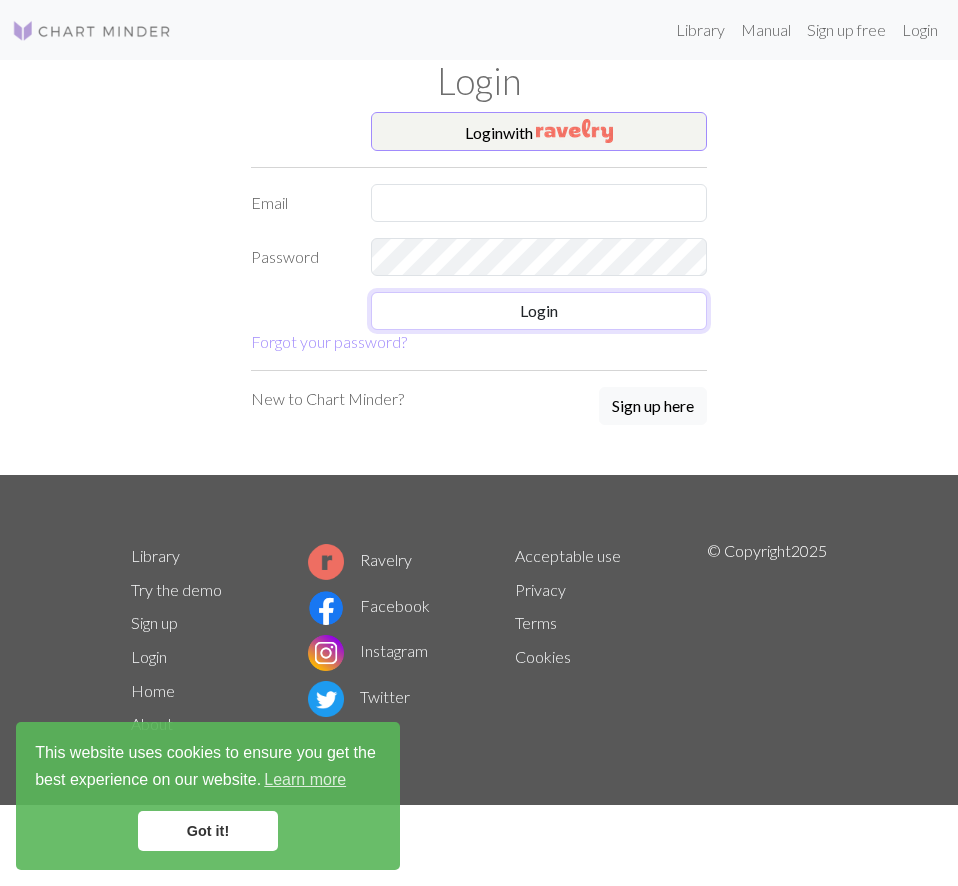 drag, startPoint x: 590, startPoint y: 299, endPoint x: 831, endPoint y: 162, distance: 277.21832 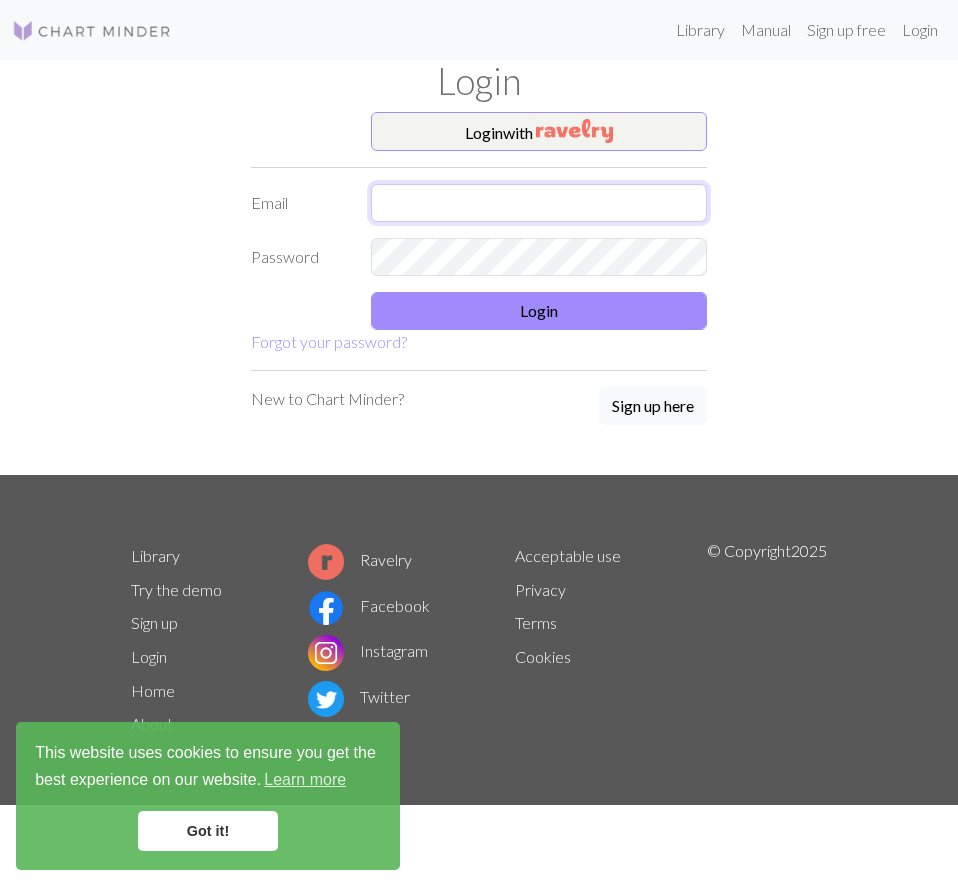 click at bounding box center [539, 203] 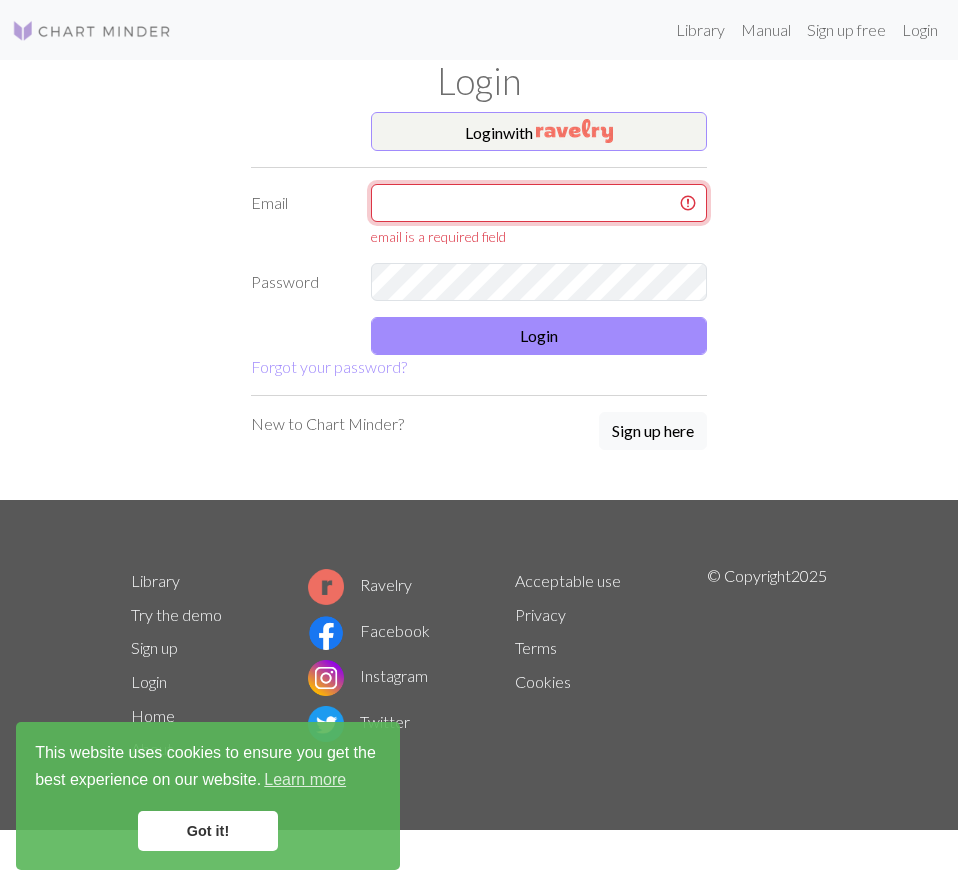 type on "[EMAIL_ADDRESS][DOMAIN_NAME]" 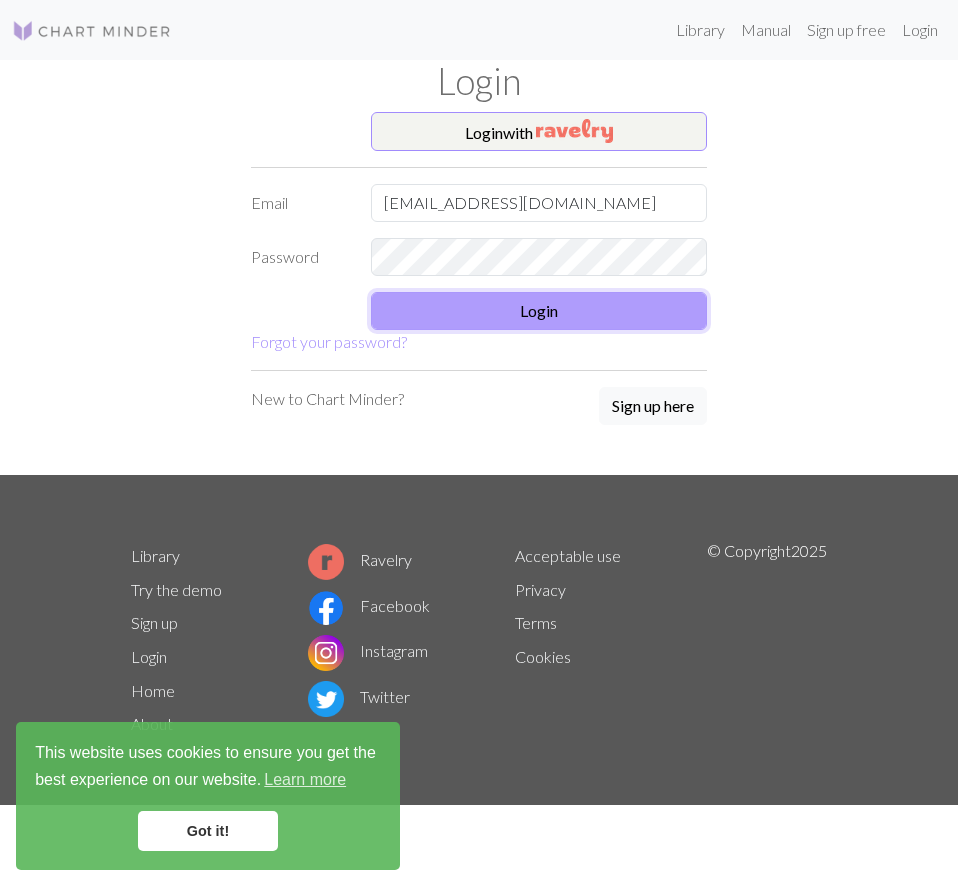 click on "Login" at bounding box center (539, 311) 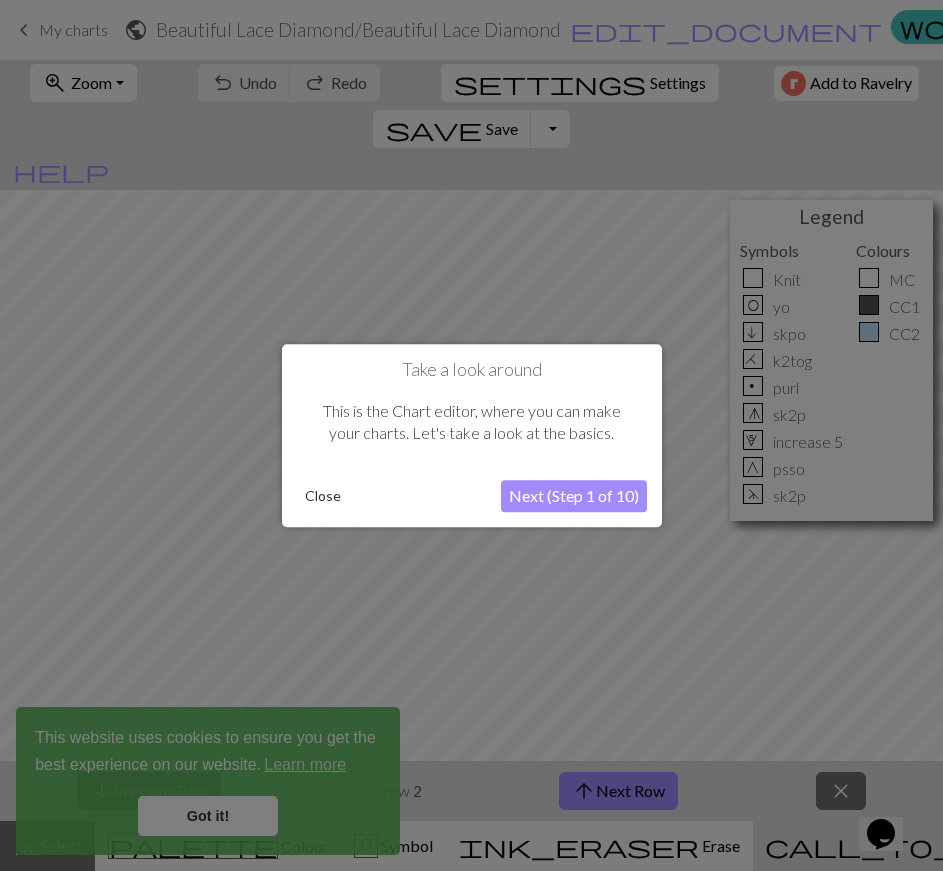 click at bounding box center [471, 443] 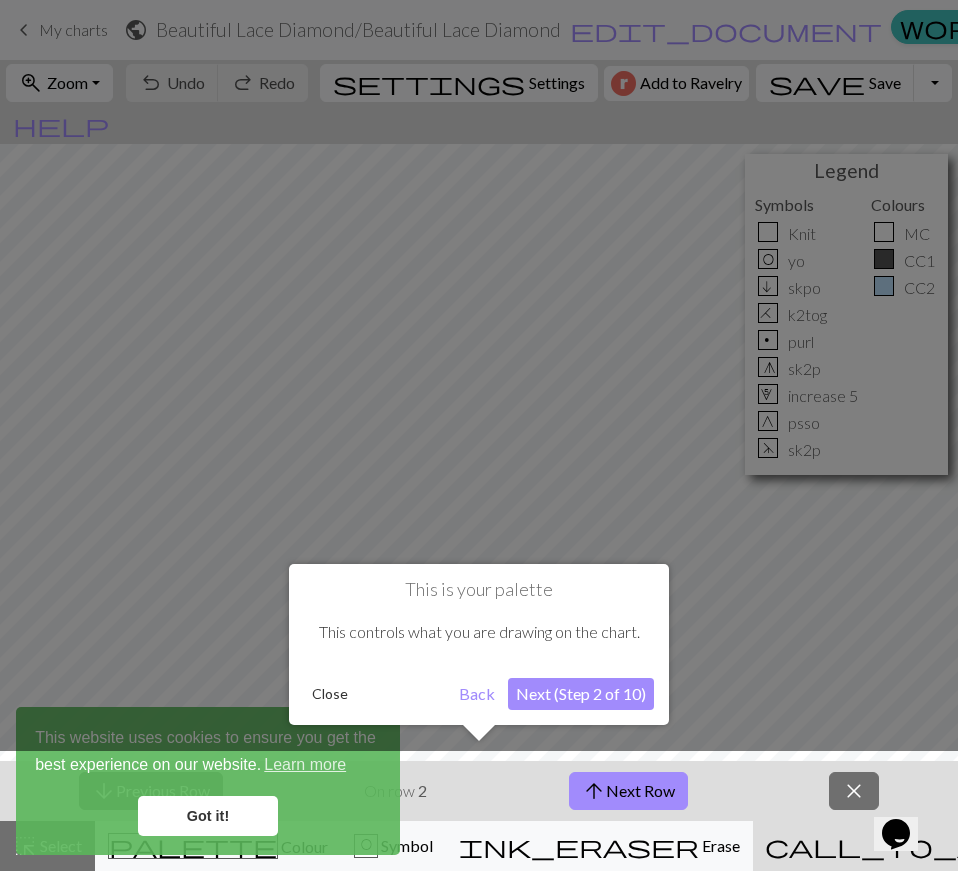 click on "Close" at bounding box center (330, 694) 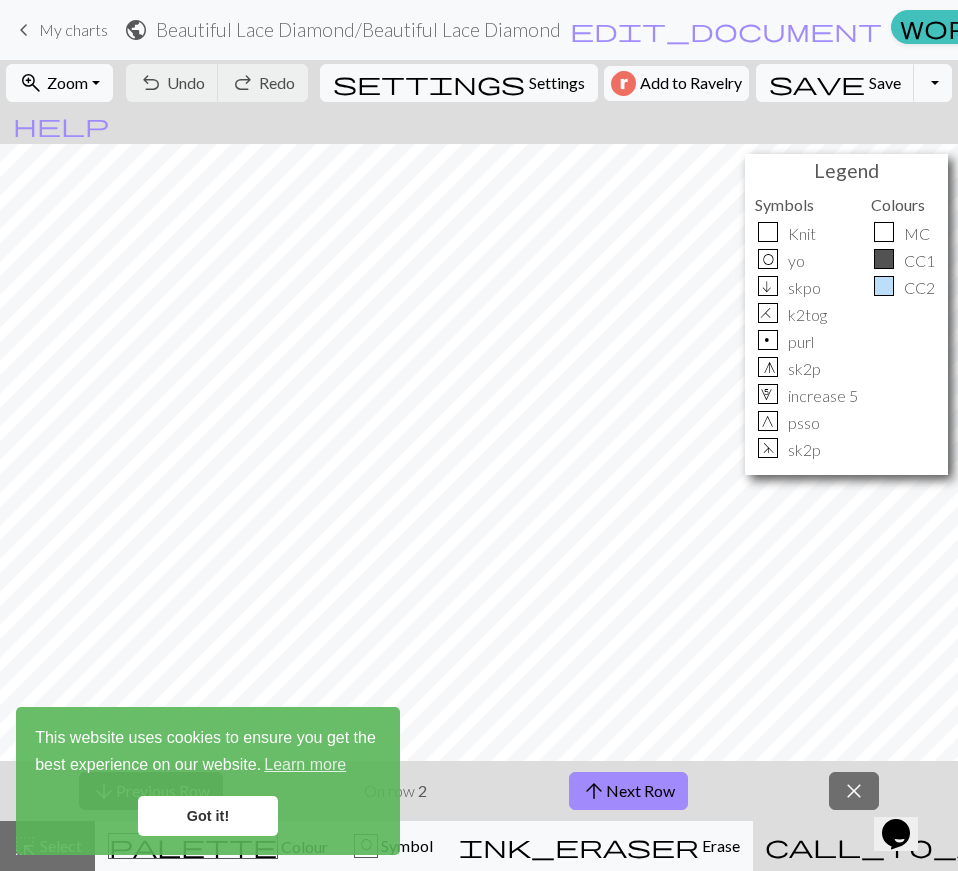 click on "Got it!" at bounding box center (208, 816) 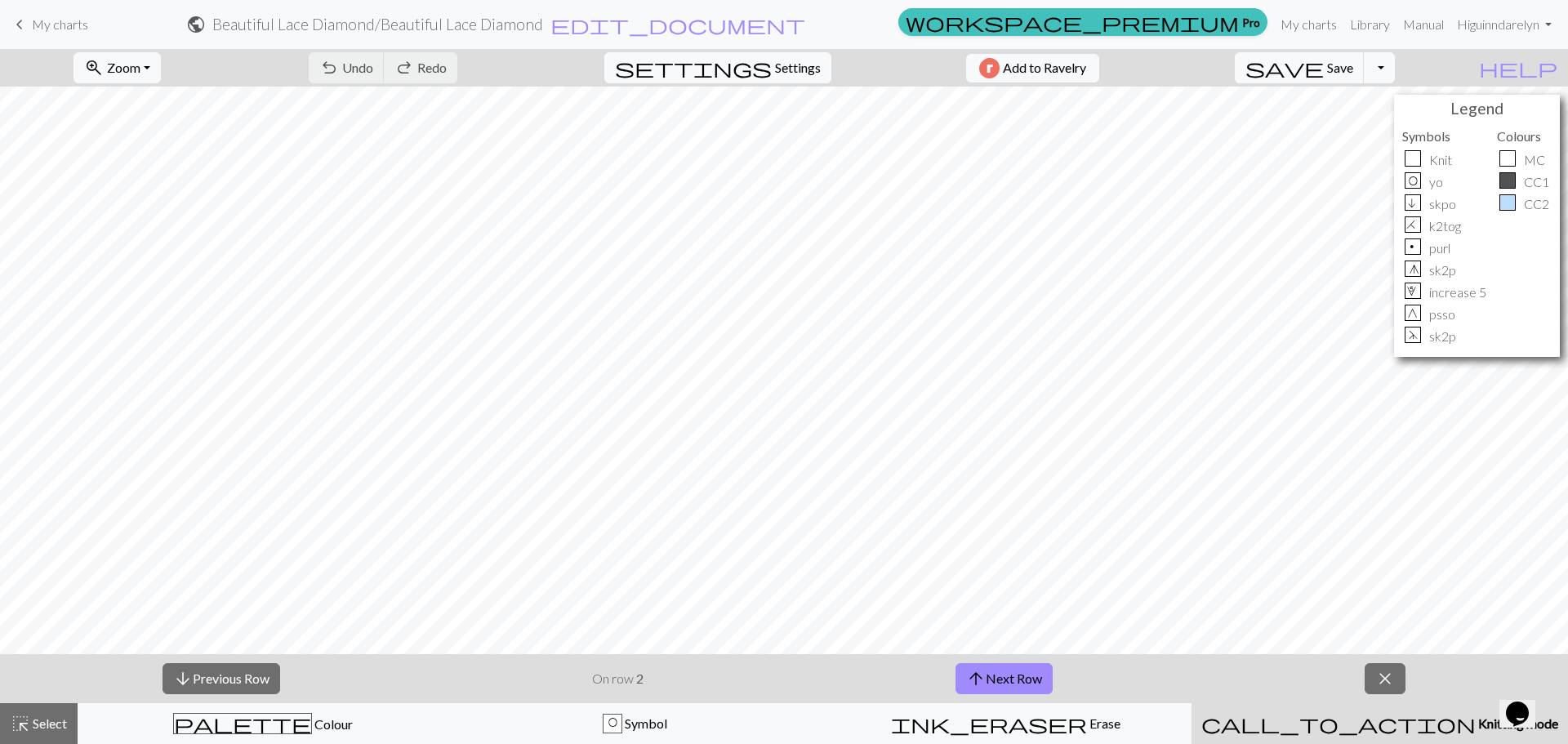 click on "Beautiful Lace Diamond  /  Beautiful Lace Diamond" at bounding box center [377, 24] 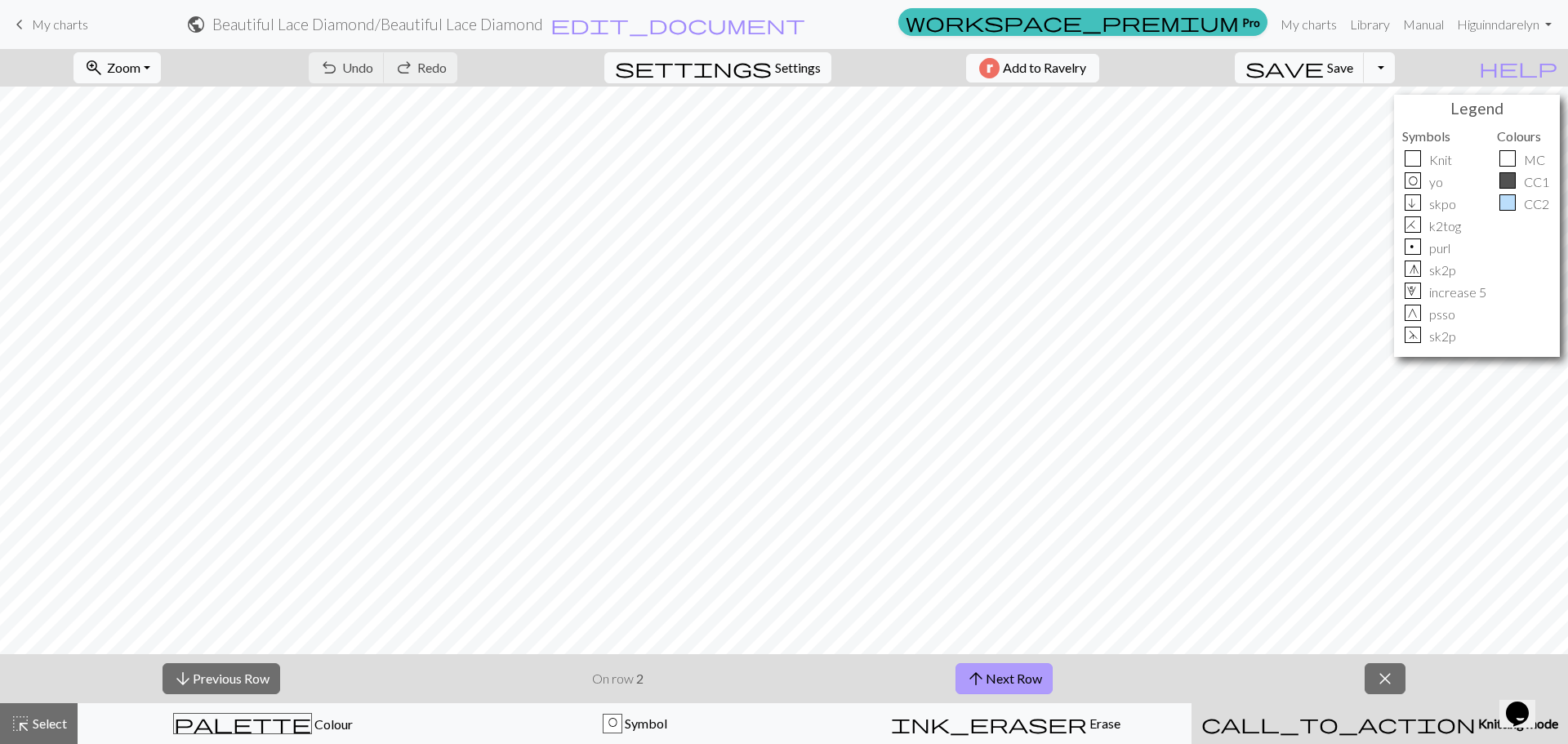 click on "arrow_upward  Next Row" at bounding box center (1004, 679) 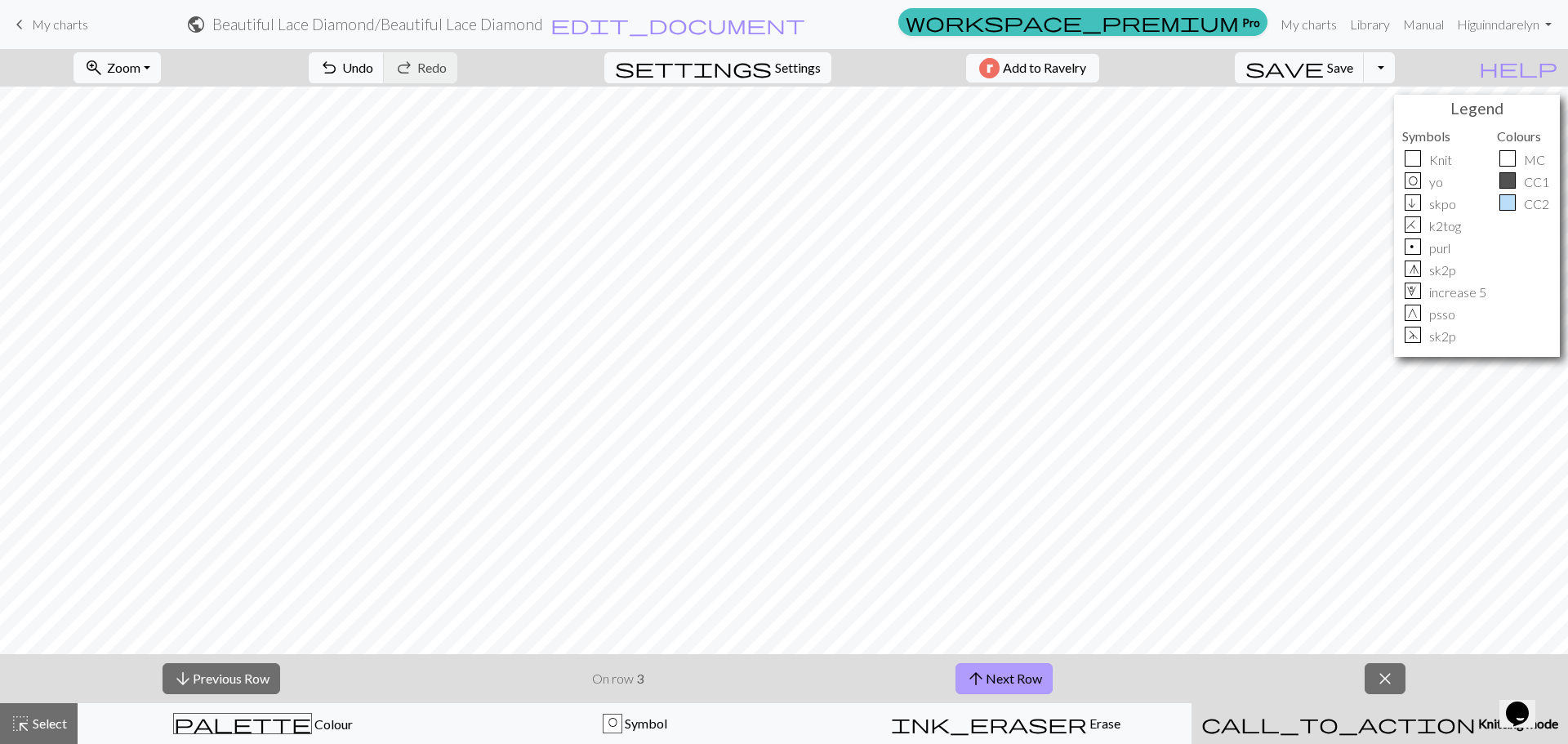 click on "arrow_upward  Next Row" at bounding box center [1004, 679] 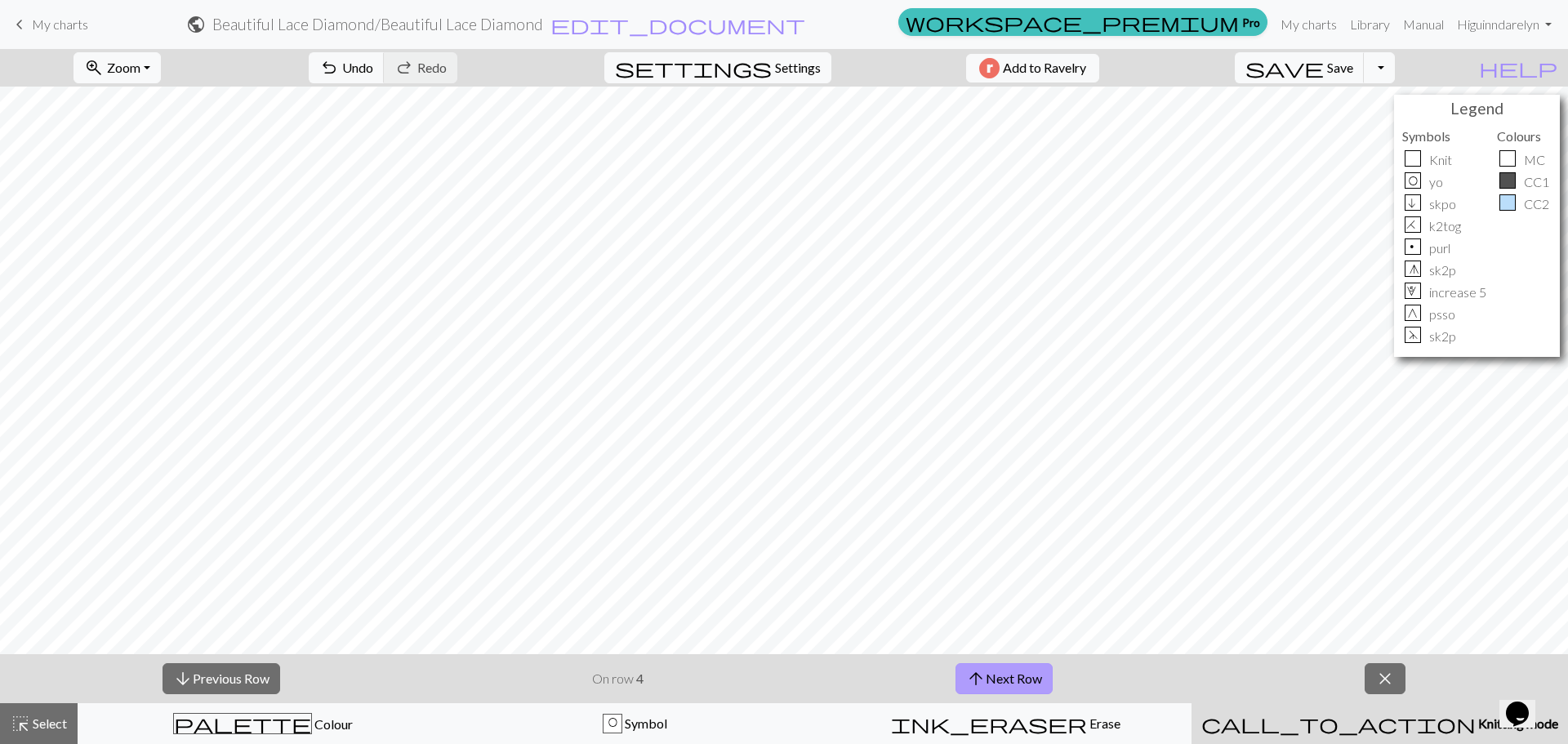 click on "arrow_upward  Next Row" at bounding box center [1004, 679] 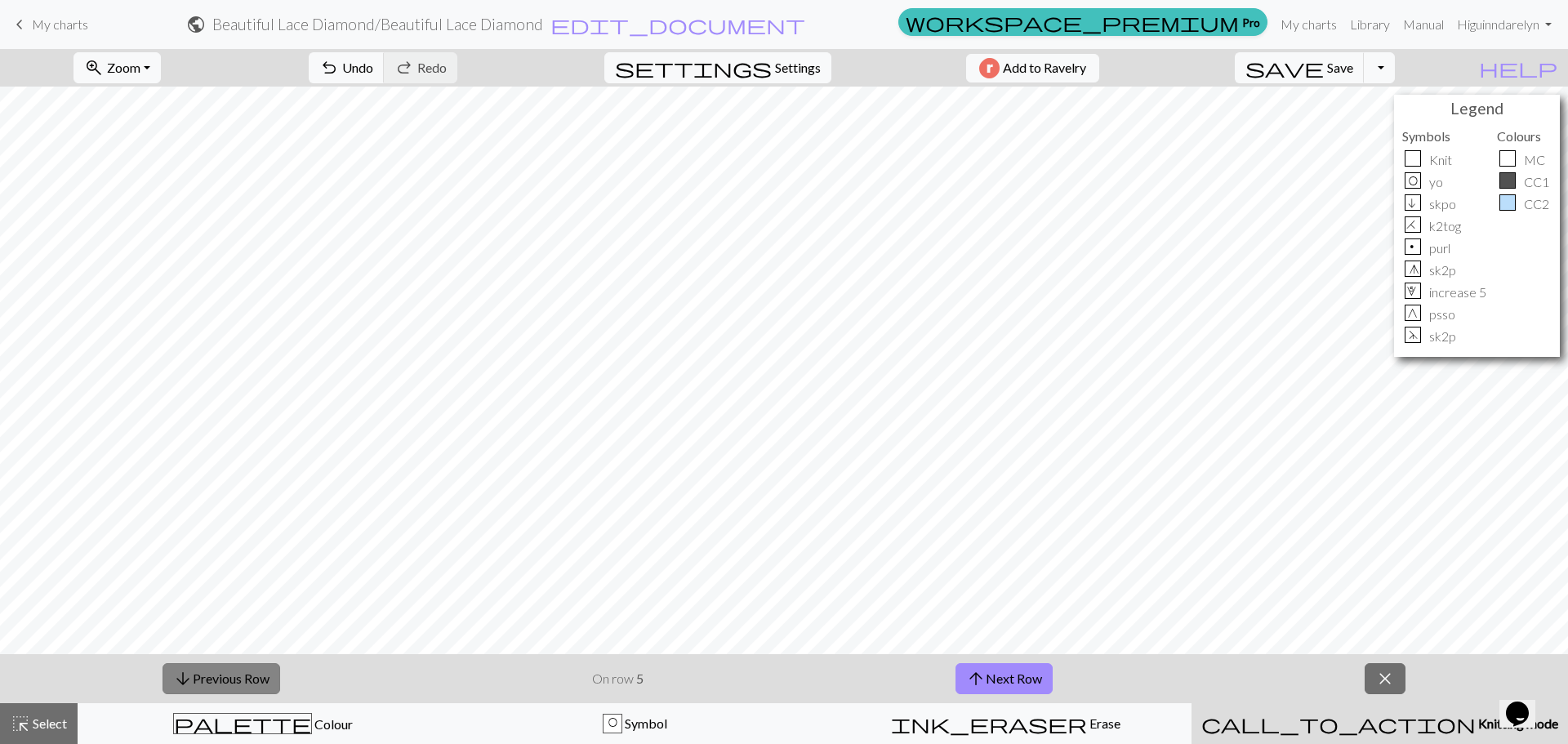 click on "arrow_downward Previous Row" at bounding box center (221, 679) 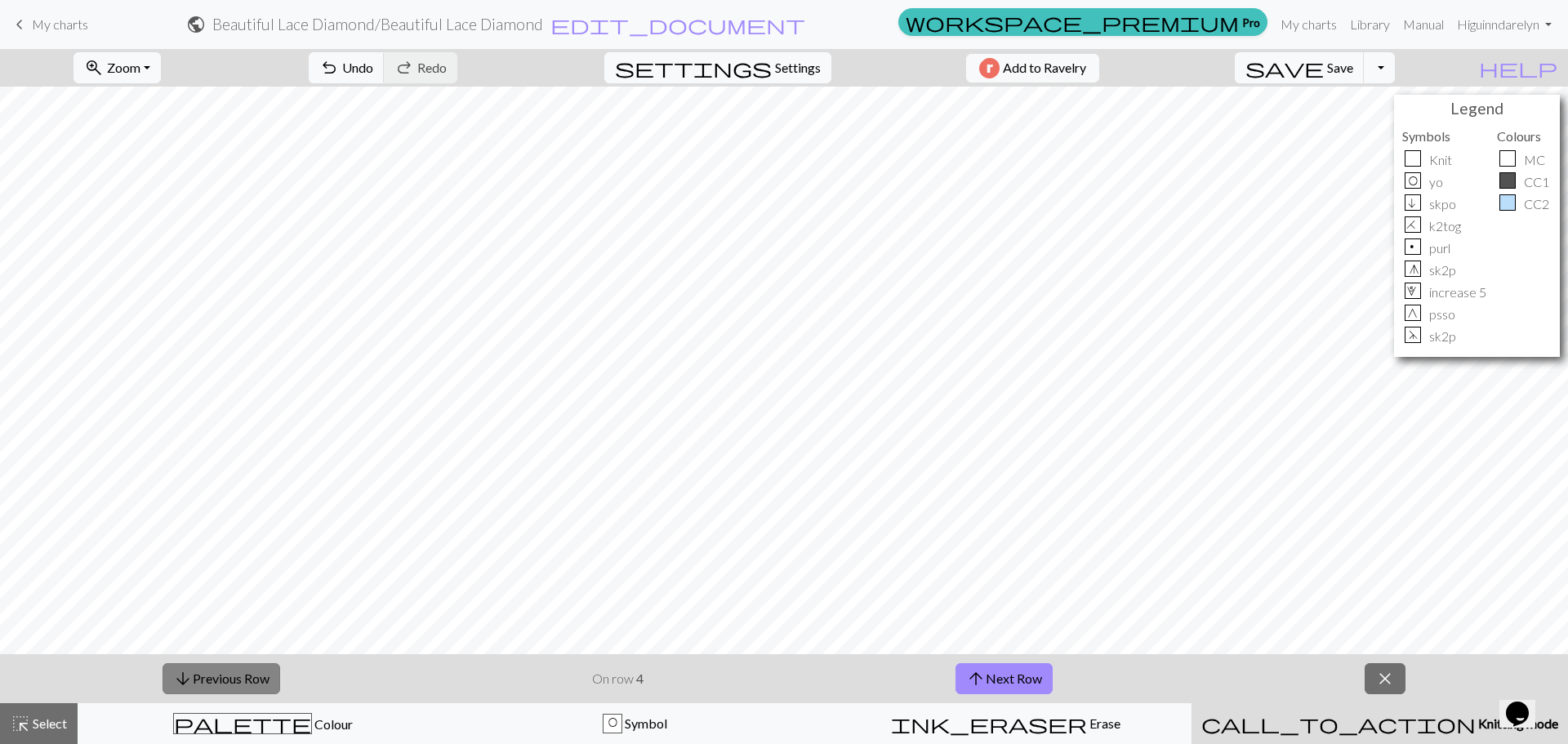 click on "arrow_downward Previous Row" at bounding box center [221, 679] 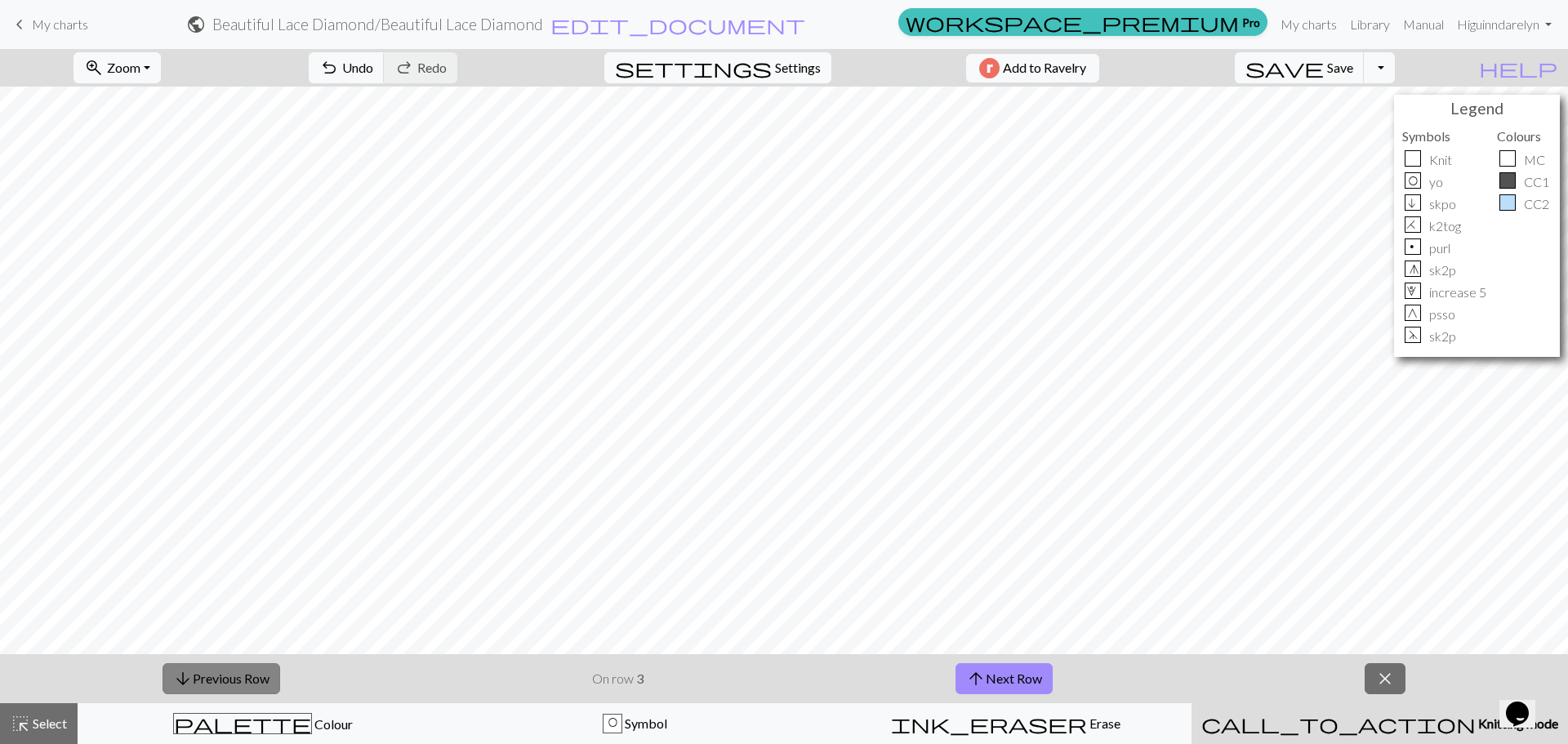 click on "arrow_downward Previous Row" at bounding box center [221, 679] 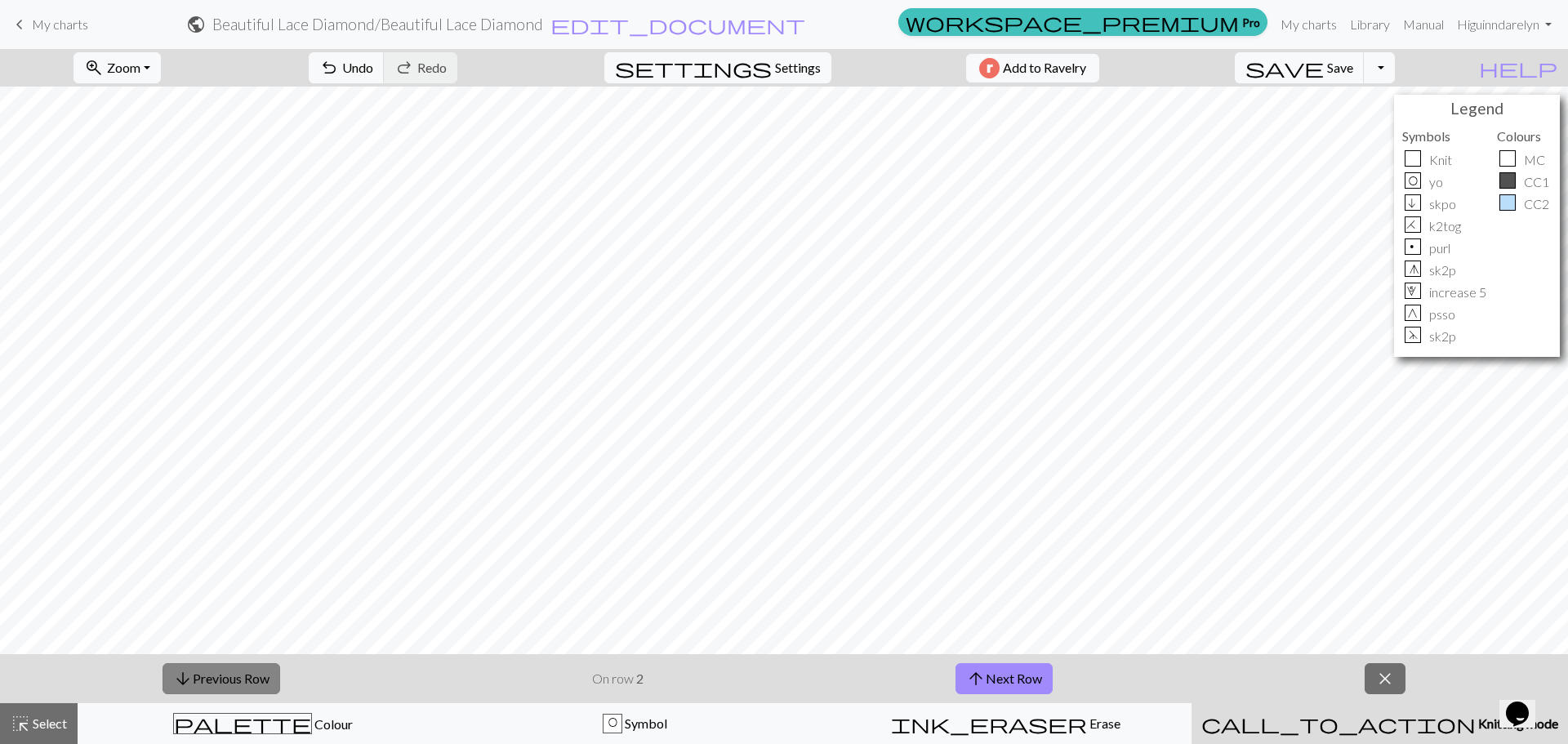 click on "arrow_downward Previous Row" at bounding box center [221, 679] 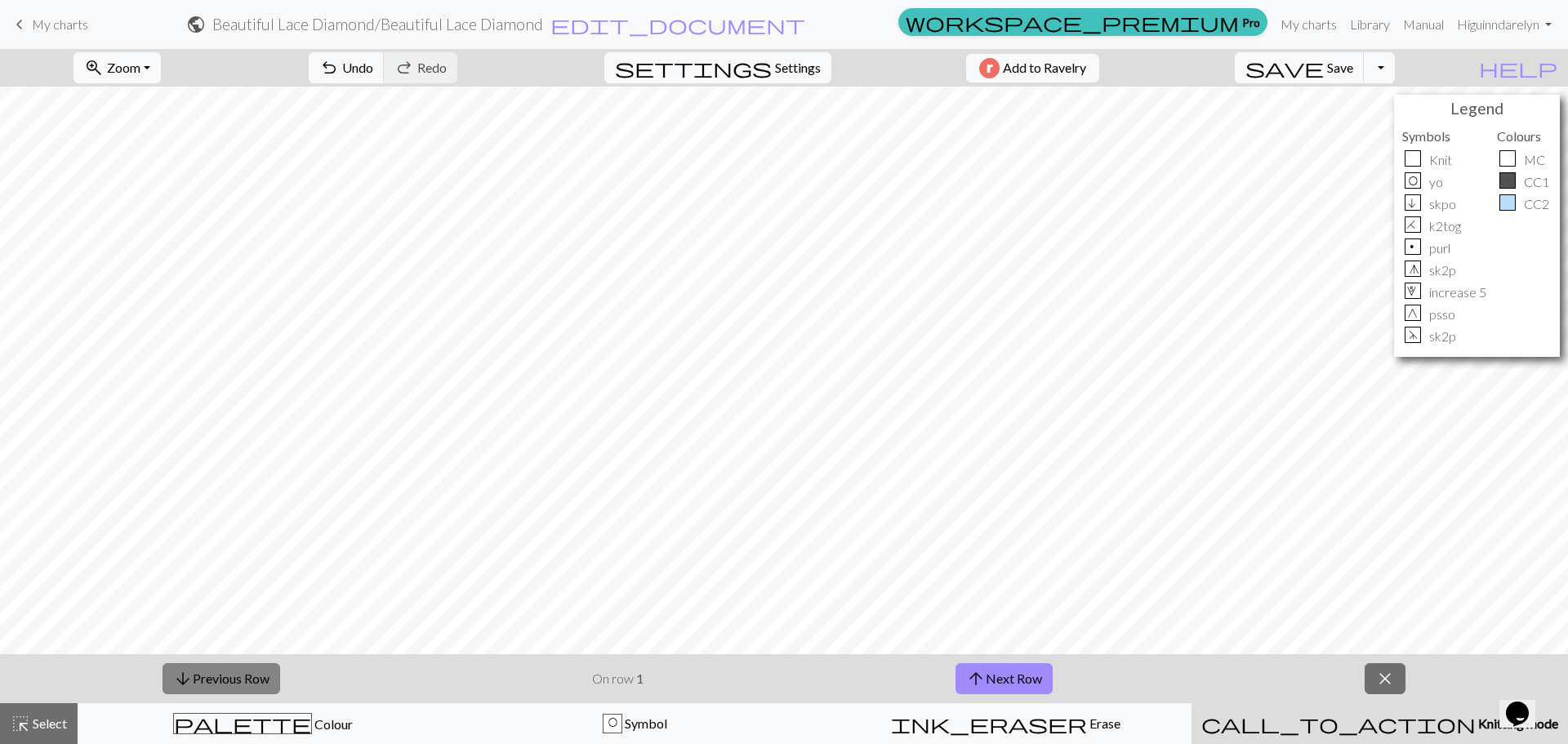 click on "arrow_downward Previous Row" at bounding box center [221, 679] 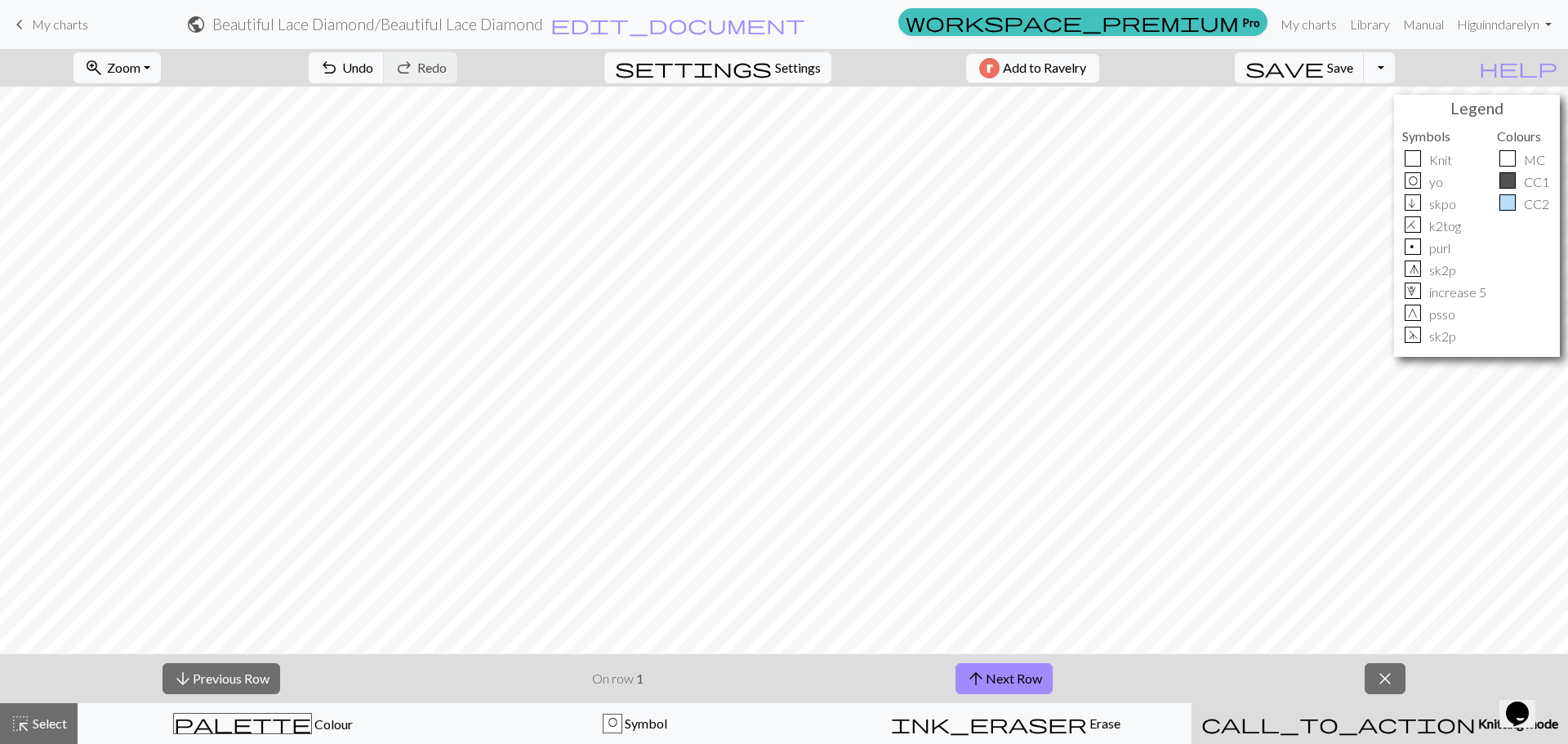 click on "call_to_action   Knitting mode   Knitting mode" at bounding box center [1379, 724] 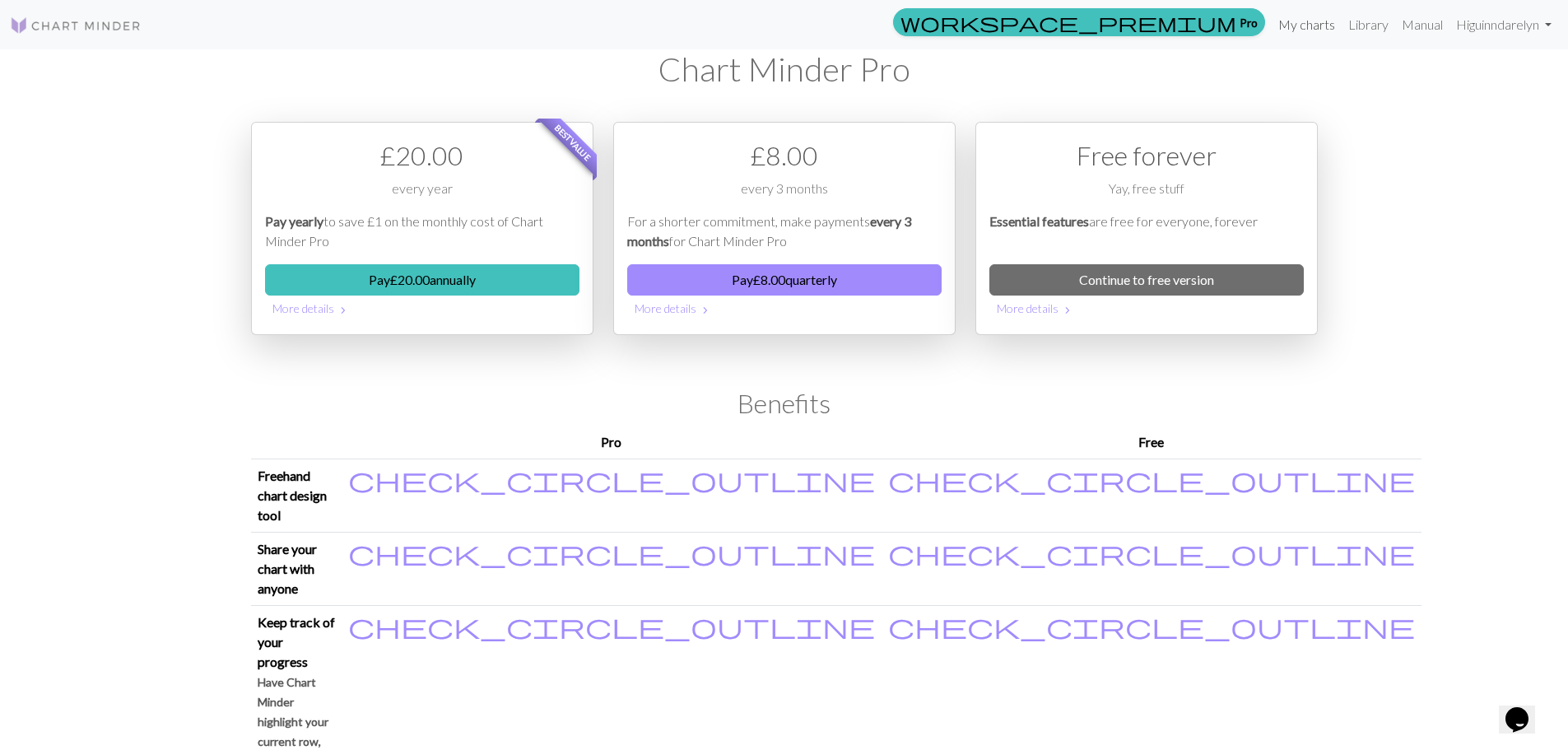 click on "My charts" at bounding box center (1306, 25) 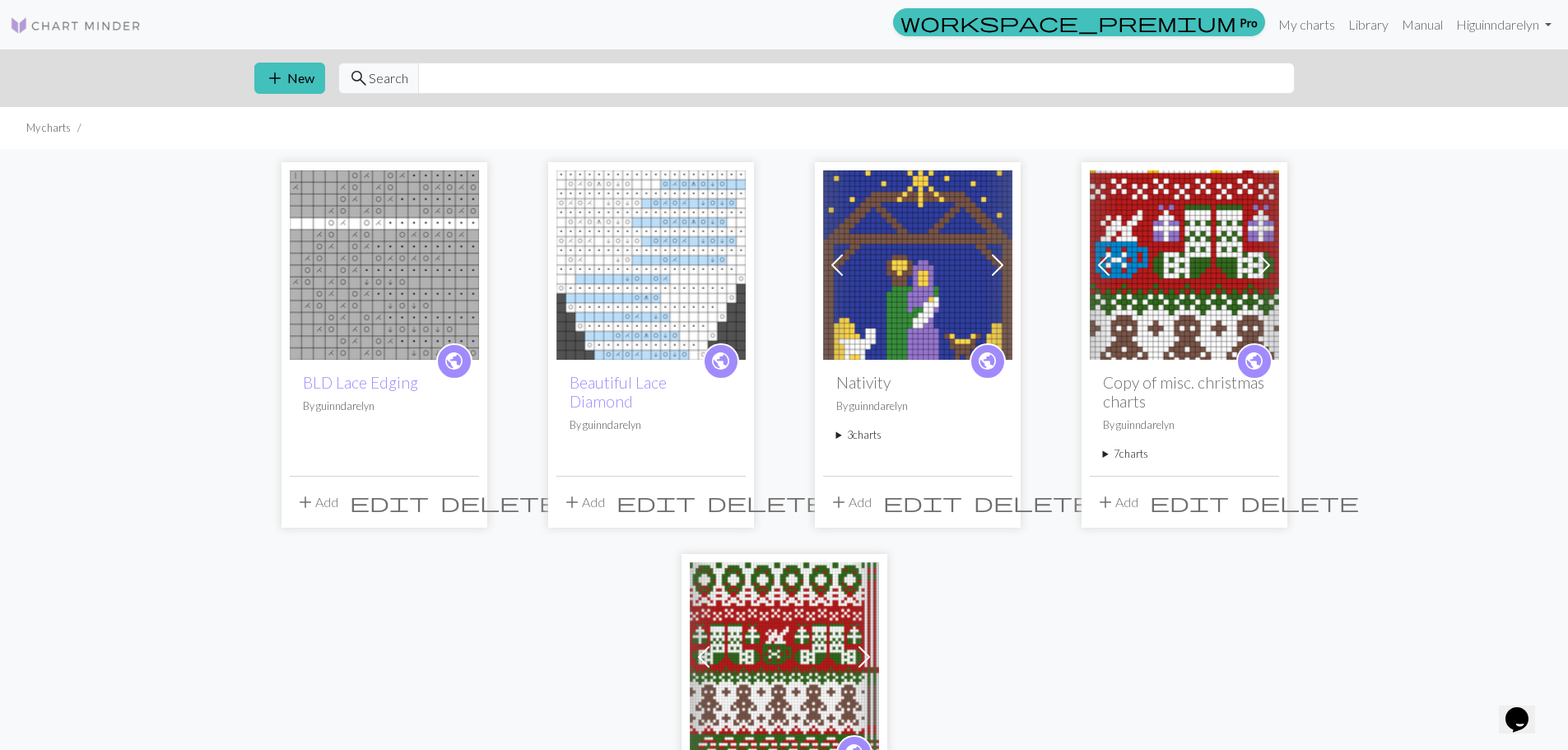 click at bounding box center [918, 265] 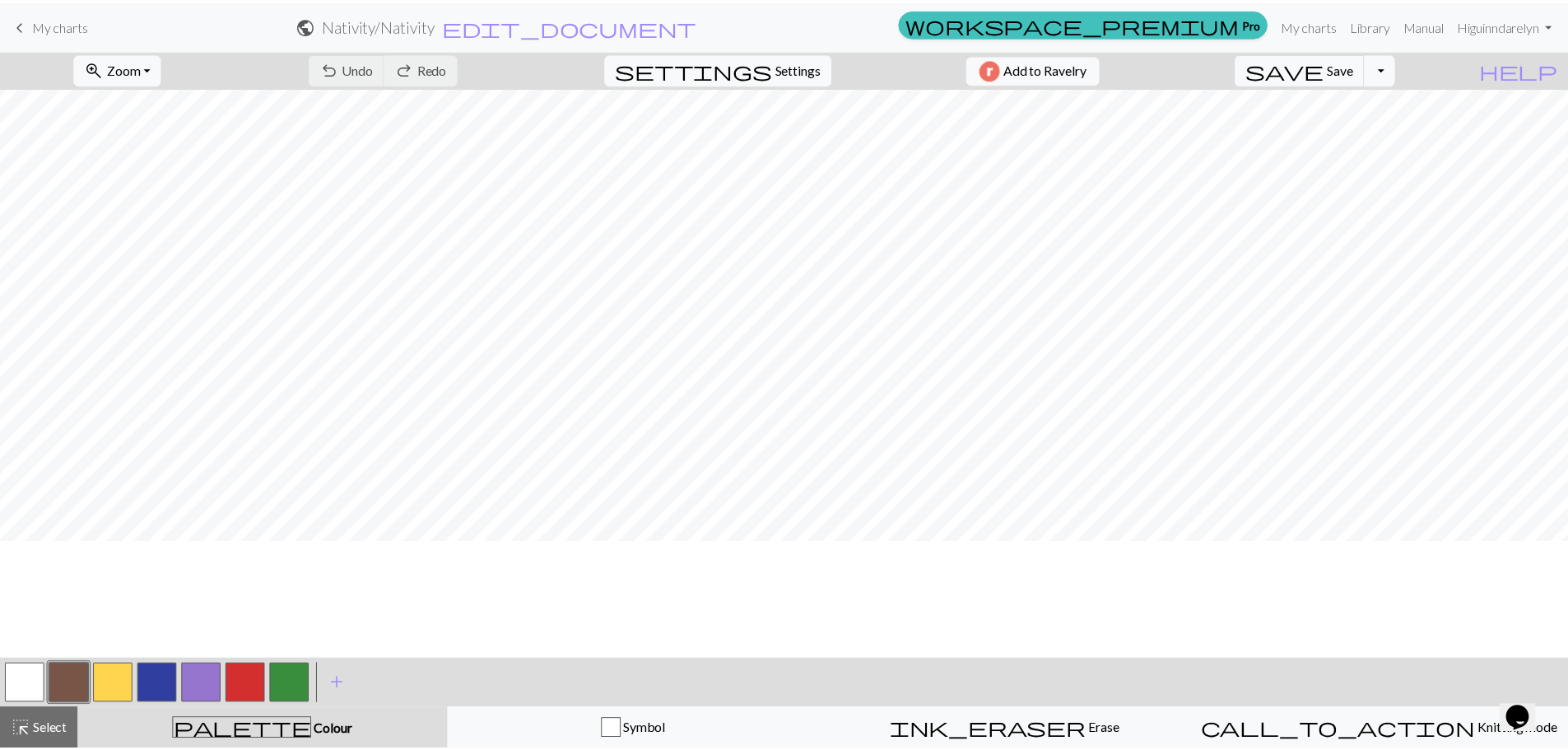 scroll, scrollTop: 0, scrollLeft: 0, axis: both 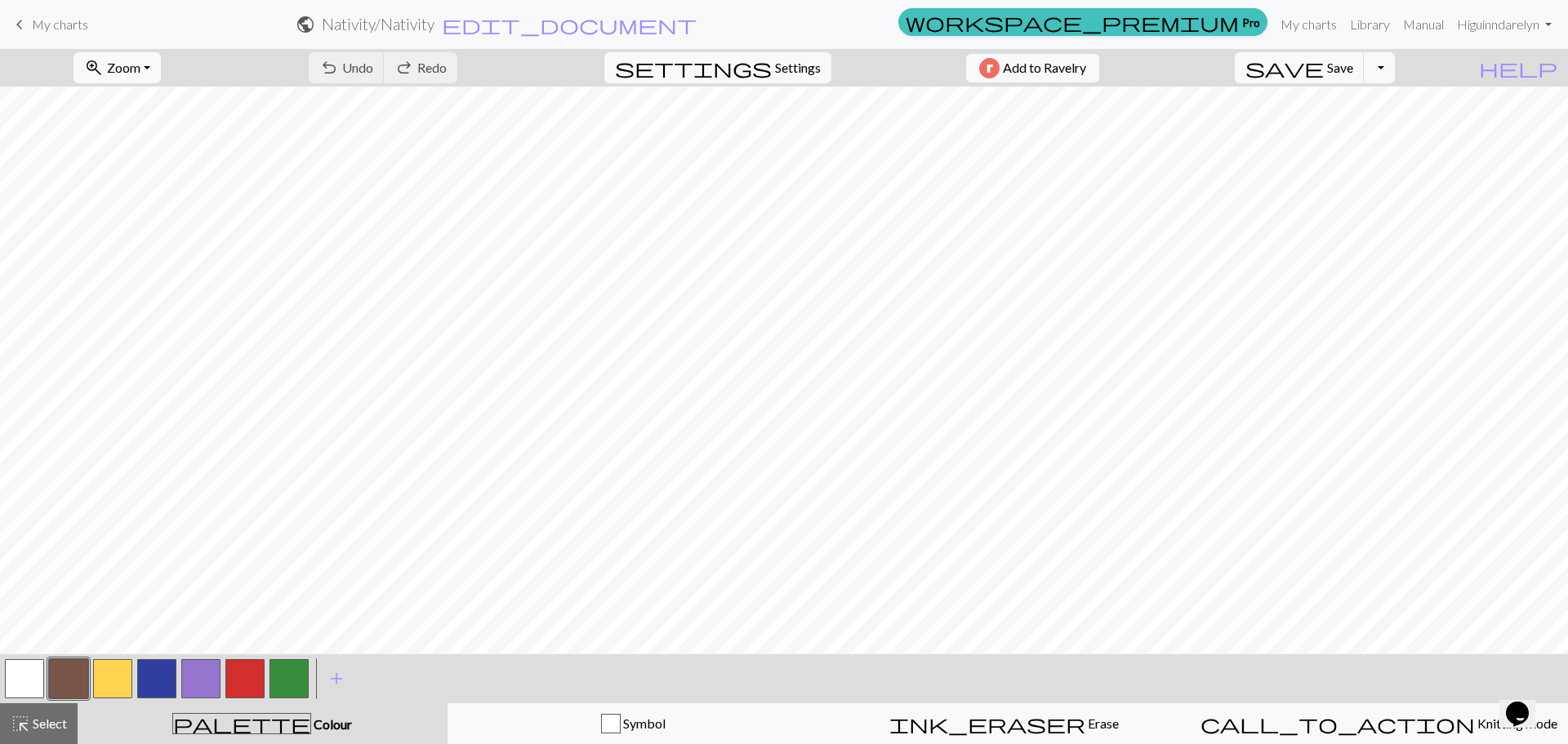 click on "My charts" at bounding box center [60, 24] 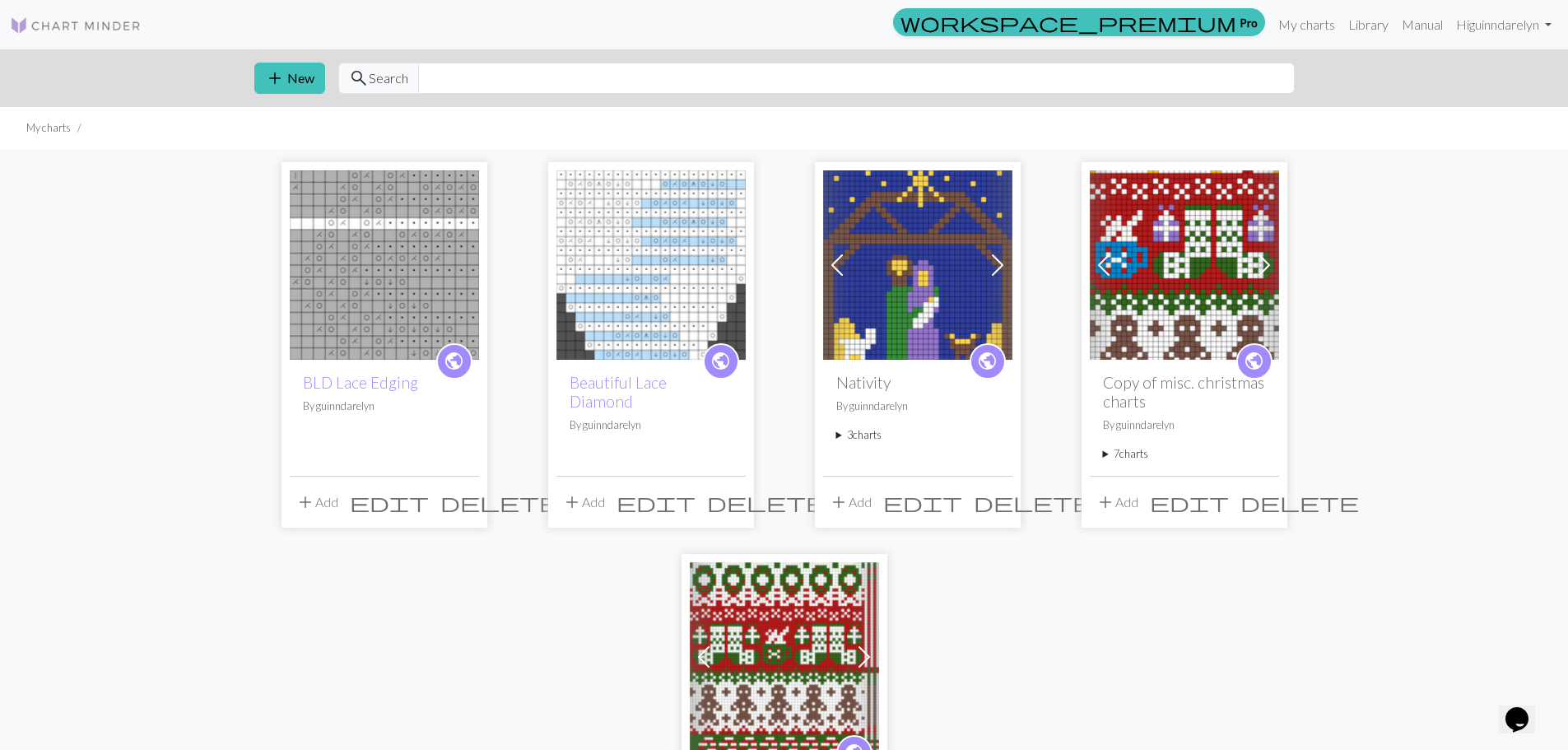 click at bounding box center (384, 265) 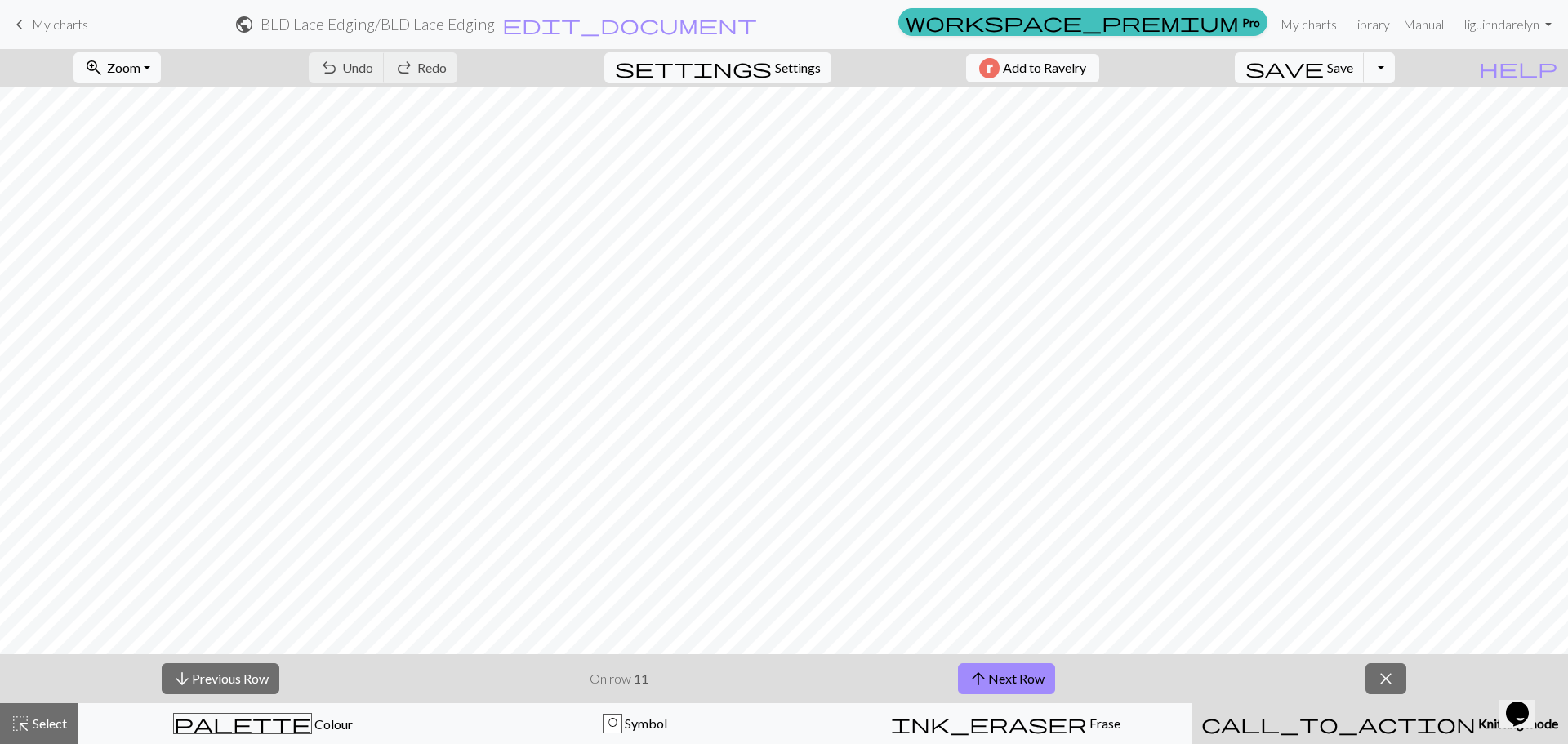 click on "My charts" at bounding box center [60, 24] 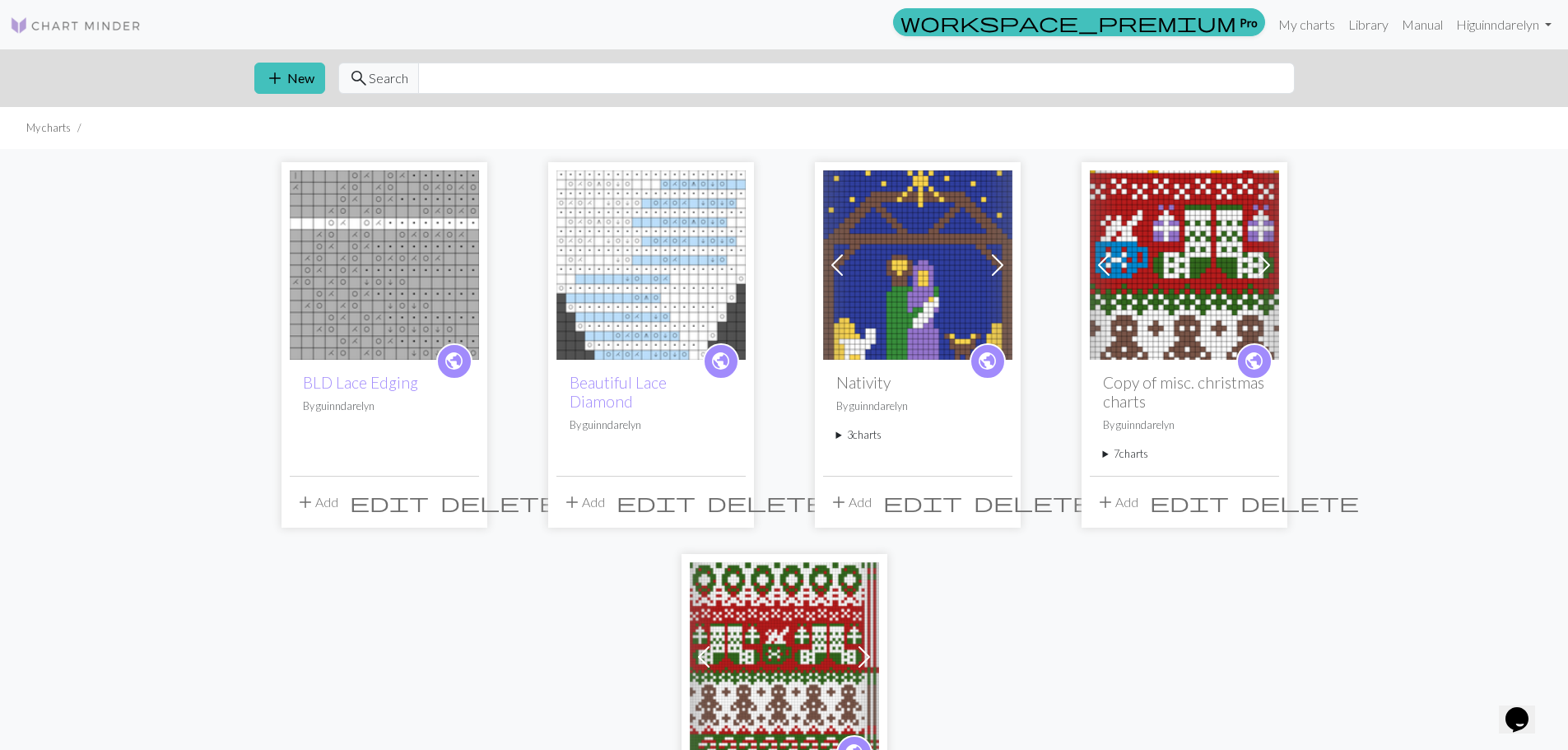 click at bounding box center [1184, 265] 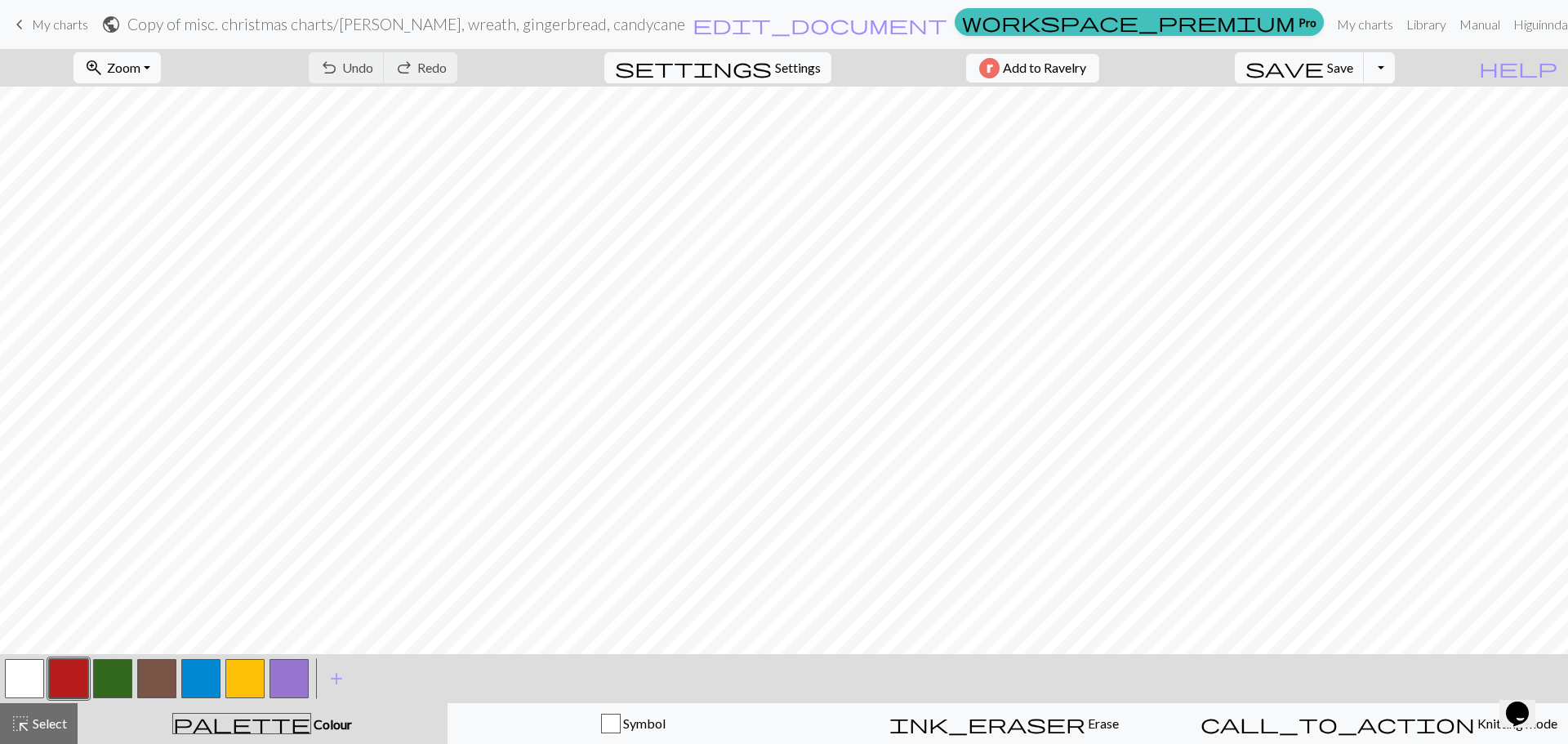 click on "My charts" at bounding box center (60, 24) 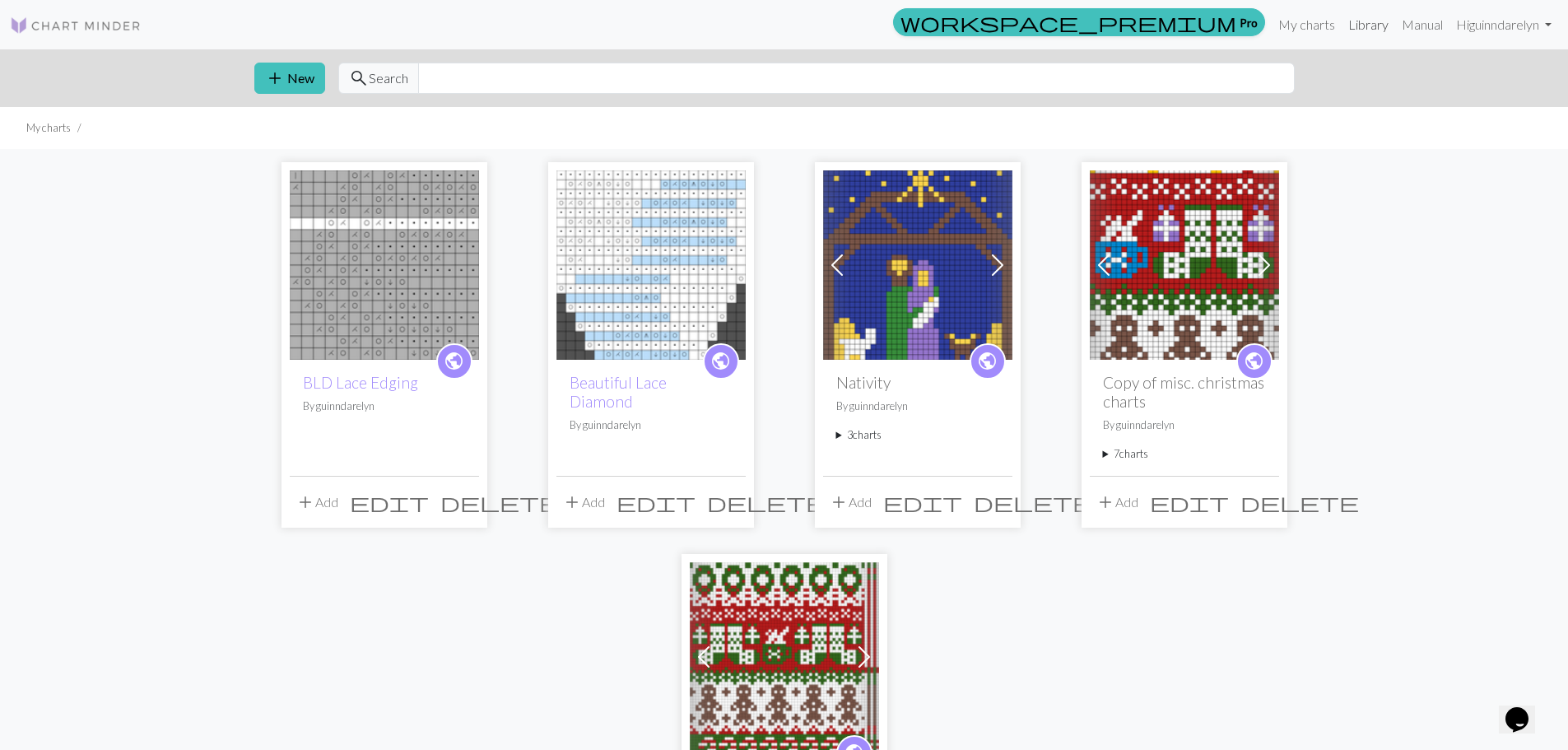 click on "Library" at bounding box center [1368, 25] 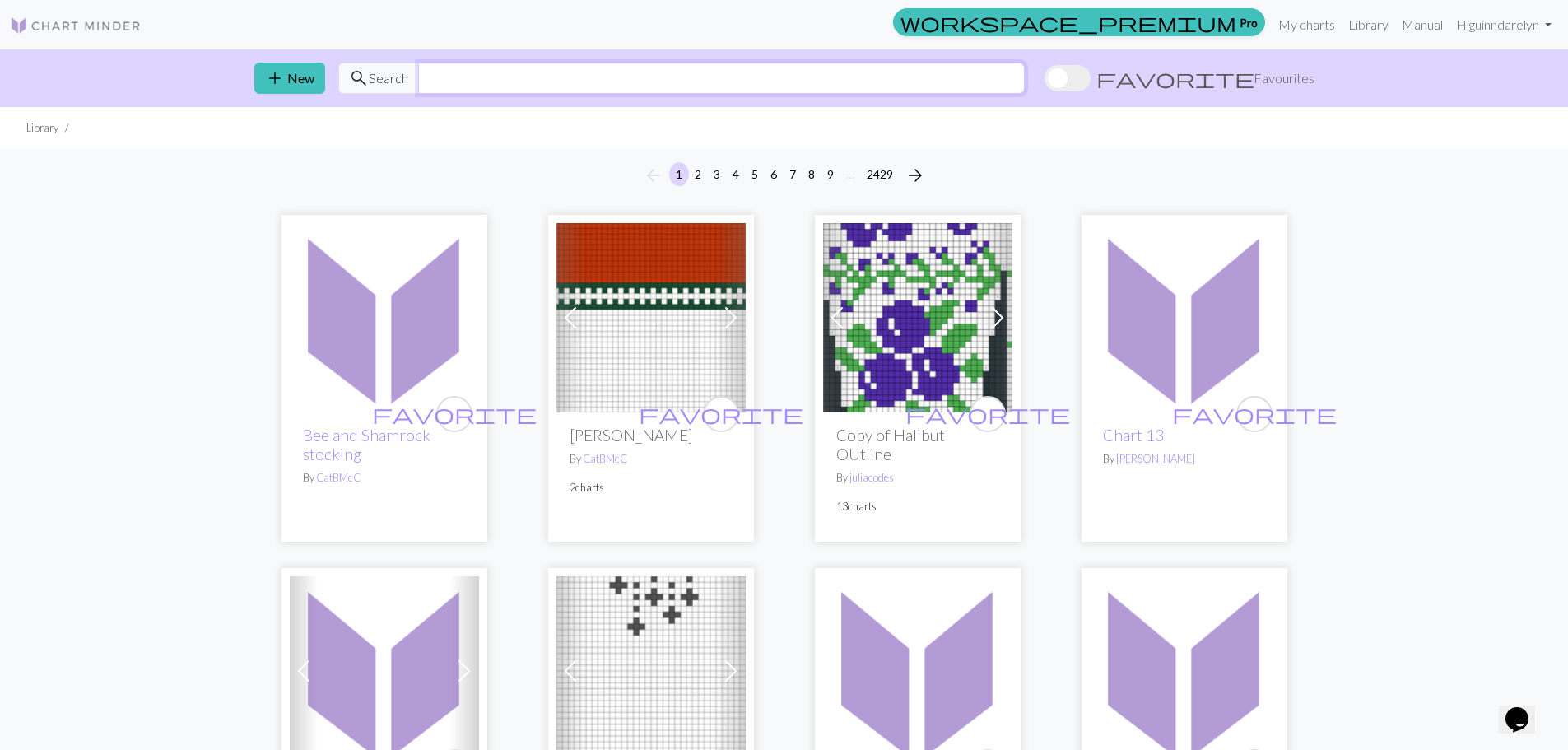 click at bounding box center (721, 78) 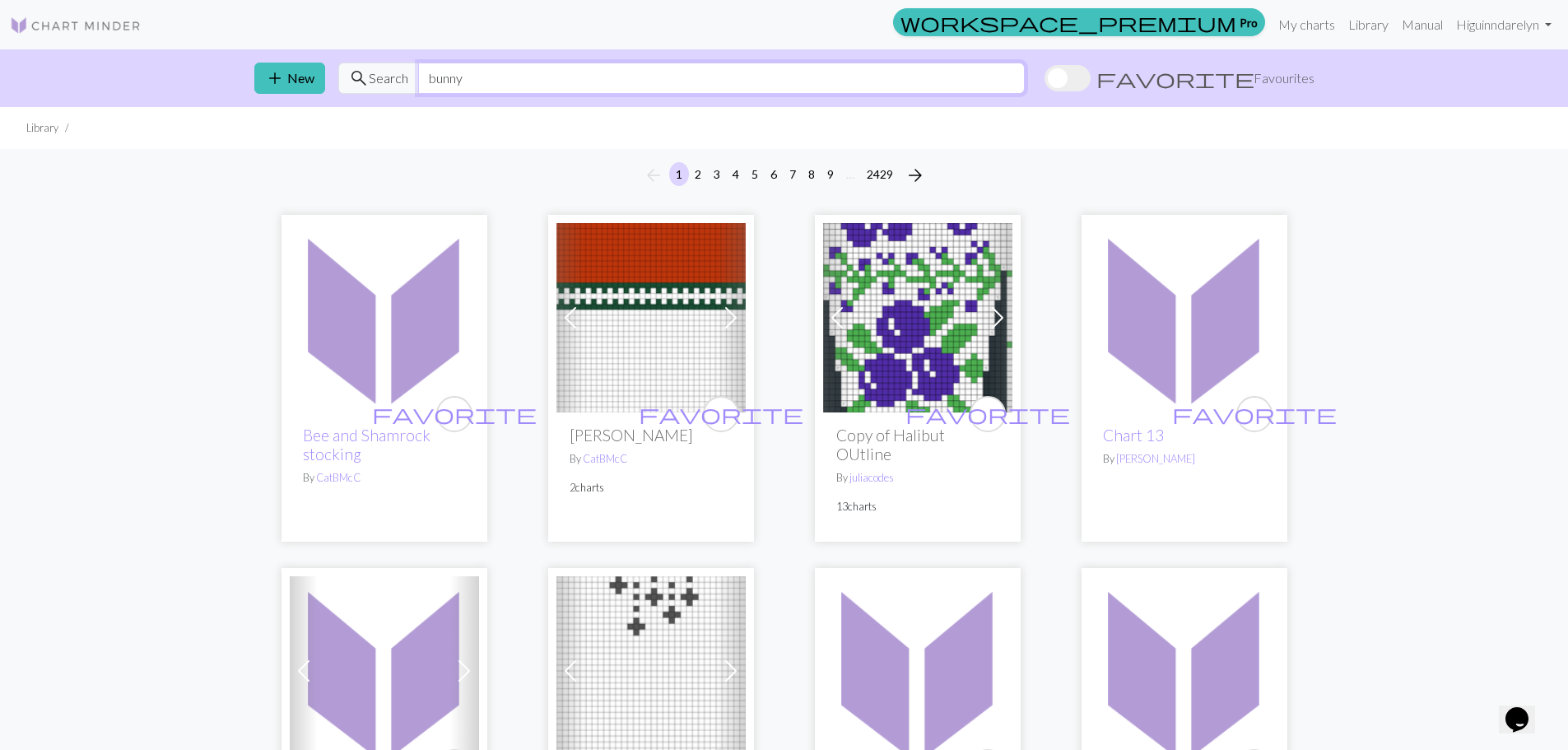 type on "bunny" 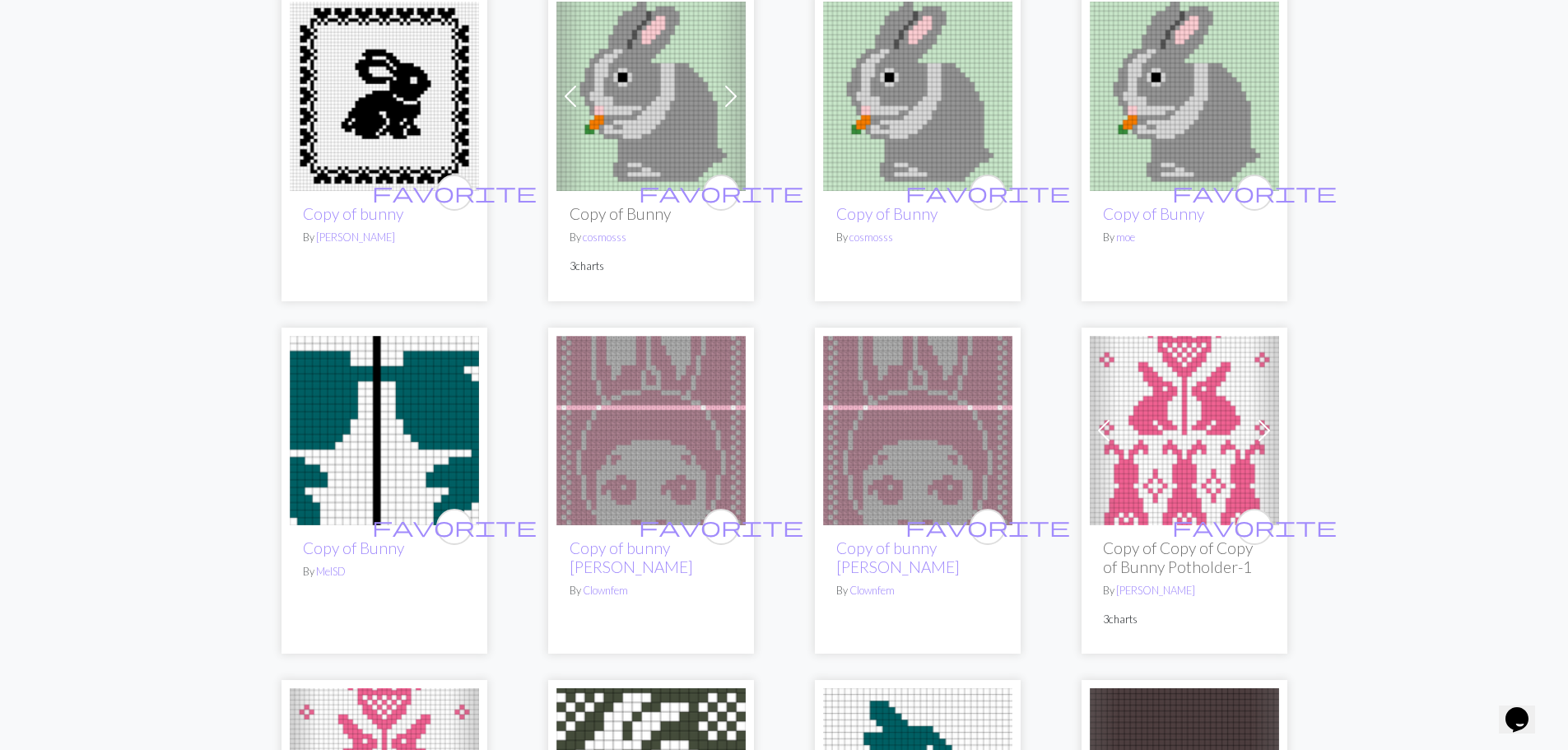scroll, scrollTop: 1317, scrollLeft: 0, axis: vertical 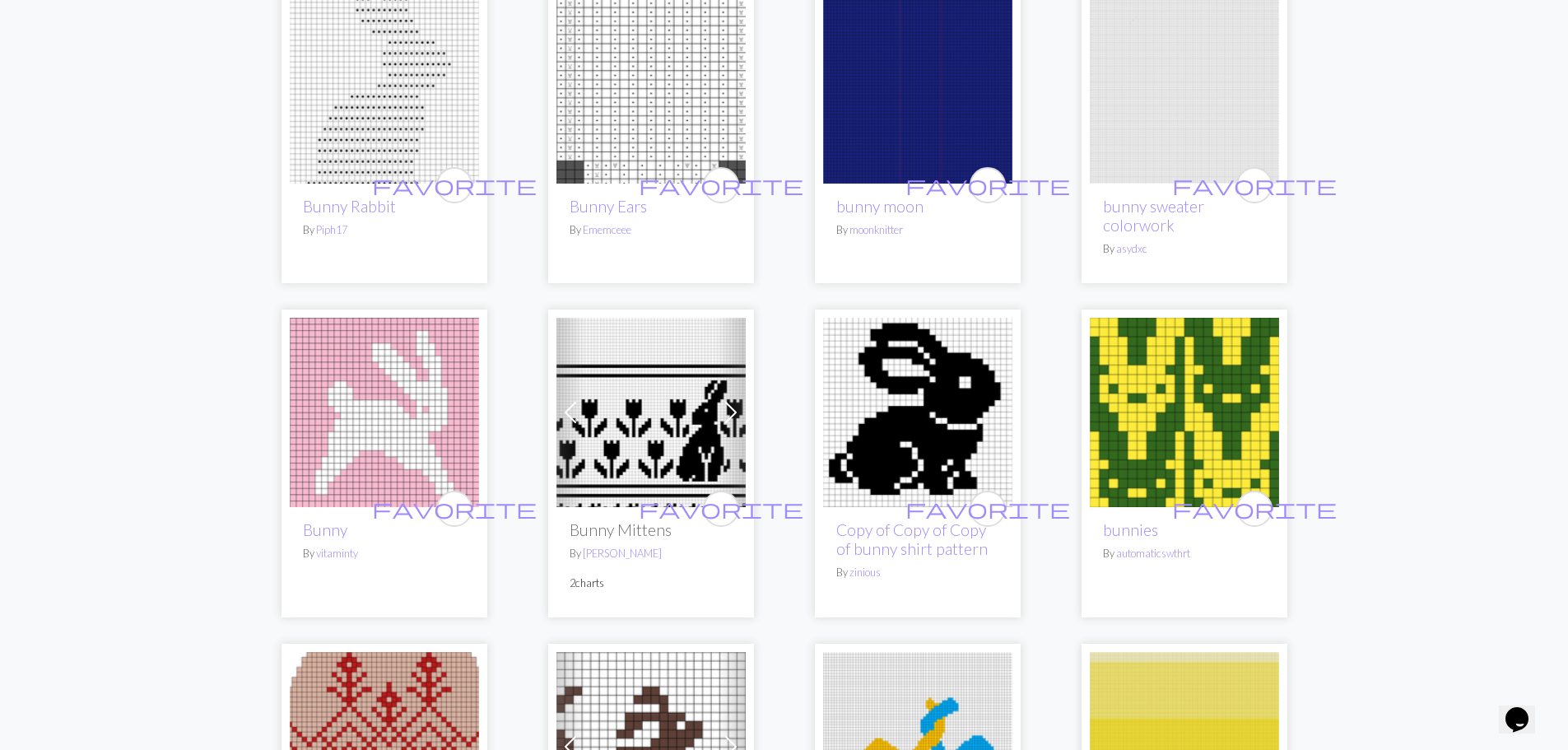 click on "arrow_back 1 2 3 4 5 6 7 arrow_forward favorite bunny 3 By   Carol [EMAIL_ADDRESS][DOMAIN_NAME]  favorite bunny 2 By   Carol [EMAIL_ADDRESS][DOMAIN_NAME]  favorite bunny bby.jpg By   [PERSON_NAME] favorite Copy of Copy of Copy of Copy of [PERSON_NAME] By   [PERSON_NAME] favorite Copy of Bunny By   verenaking favorite Copy of Copy of Copy of Copy of Copy of bunny shirt pattern  By   [PERSON_NAME] favorite Copy of Copy of Copy of Copy of bunny shirt pattern  By   [PERSON_NAME] favorite Copy of Copy of Copy of bunny By   [PERSON_NAME]  Previous Next favorite Copy of Bunny 🐰 Mittens  By   [PERSON_NAME] 2  charts favorite Copy of Copy of Copy of bunny shirt pattern  By   [PERSON_NAME] Next favorite Copy of [PERSON_NAME] By   [PERSON_NAME] Pápai 2  charts favorite Copy of Copy of bunny By   [PERSON_NAME] favorite Copy of bunny By   [PERSON_NAME] Next favorite Copy of Bunny By   cosmosss 3  charts favorite Copy of Bunny By   cosmosss favorite Copy of Bunny By   moe favorite Copy of Bunny By   MelSD favorite Copy of bunny [PERSON_NAME]  By   Clownfem favorite By   By" at bounding box center [784, -547] 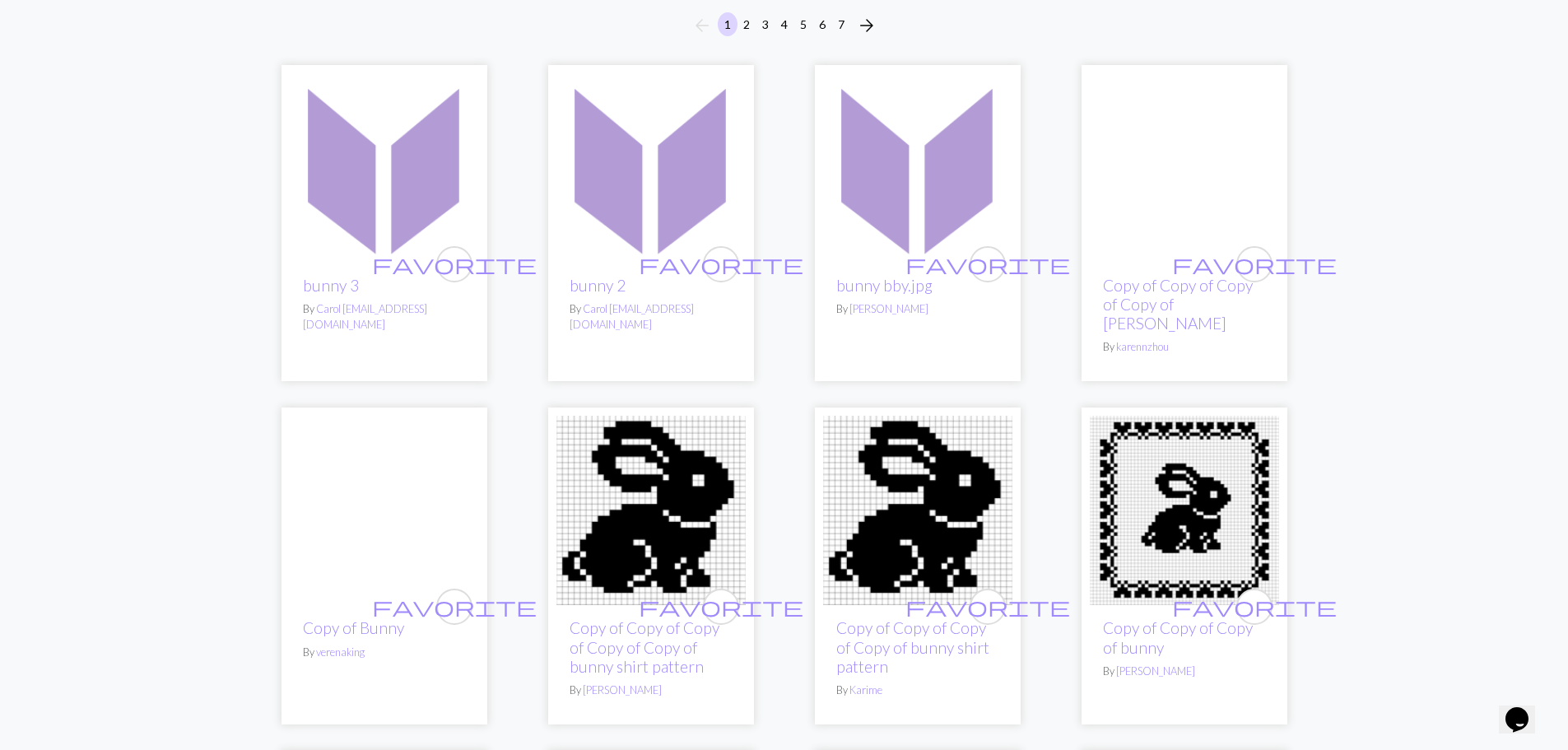 scroll, scrollTop: 165, scrollLeft: 0, axis: vertical 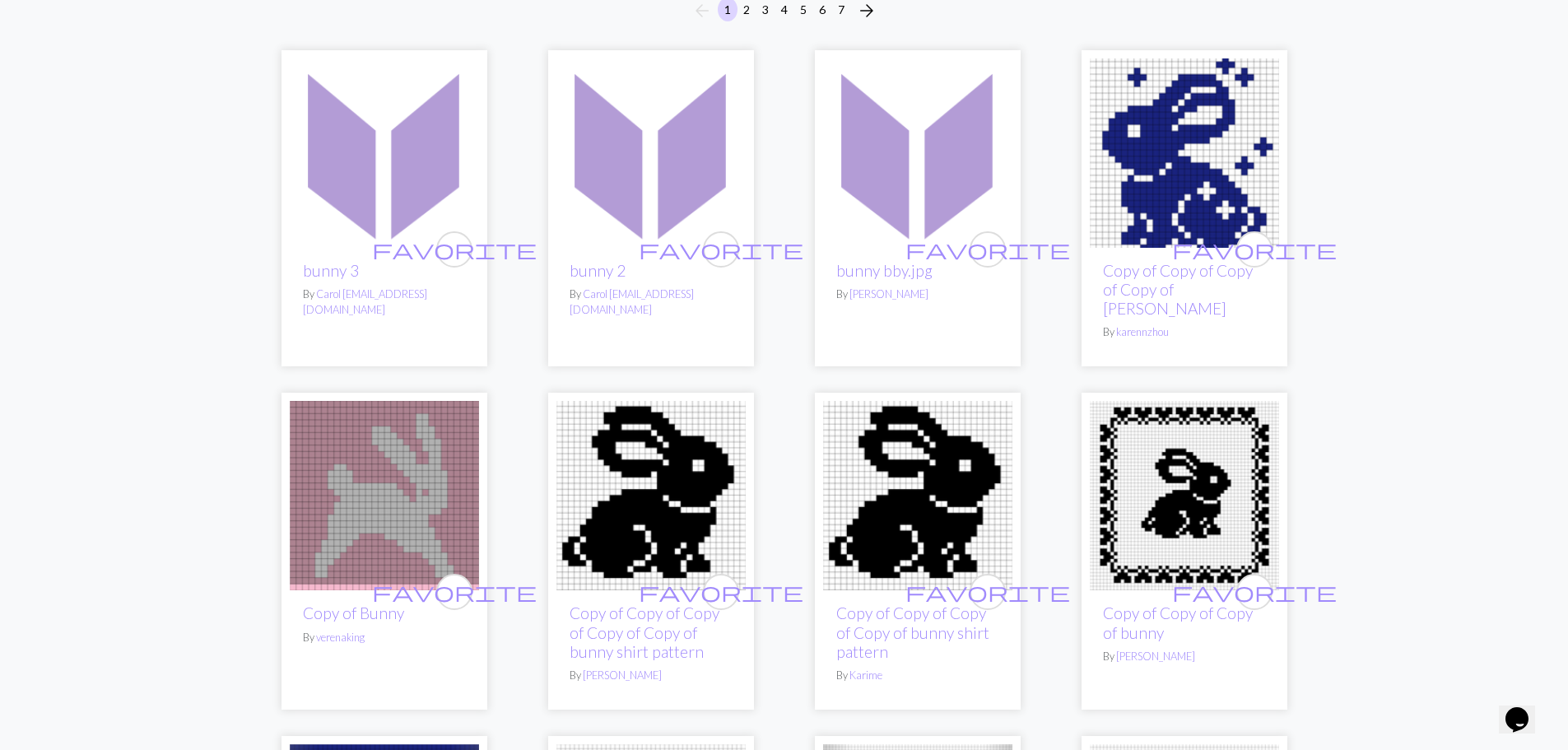 click on "arrow_back 1 2 3 4 5 6 7 arrow_forward favorite bunny 3 By   Carol [EMAIL_ADDRESS][DOMAIN_NAME]  favorite bunny 2 By   Carol [EMAIL_ADDRESS][DOMAIN_NAME]  favorite bunny bby.jpg By   [PERSON_NAME] favorite Copy of Copy of Copy of Copy of [PERSON_NAME] By   [PERSON_NAME] favorite Copy of Bunny By   verenaking favorite Copy of Copy of Copy of Copy of Copy of bunny shirt pattern  By   [PERSON_NAME] favorite Copy of Copy of Copy of Copy of bunny shirt pattern  By   [PERSON_NAME] favorite Copy of Copy of Copy of bunny By   [PERSON_NAME]  Previous Next favorite Copy of Bunny 🐰 Mittens  By   [PERSON_NAME] 2  charts favorite Copy of Copy of Copy of bunny shirt pattern  By   [PERSON_NAME] Next favorite Copy of [PERSON_NAME] By   [PERSON_NAME] Pápai 2  charts favorite Copy of Copy of bunny By   [PERSON_NAME] favorite Copy of bunny By   [PERSON_NAME] Next favorite Copy of Bunny By   cosmosss 3  charts favorite Copy of Bunny By   cosmosss favorite Copy of Bunny By   moe favorite Copy of Bunny By   MelSD favorite Copy of bunny [PERSON_NAME]  By   Clownfem favorite By   By" at bounding box center (784, 2252) 